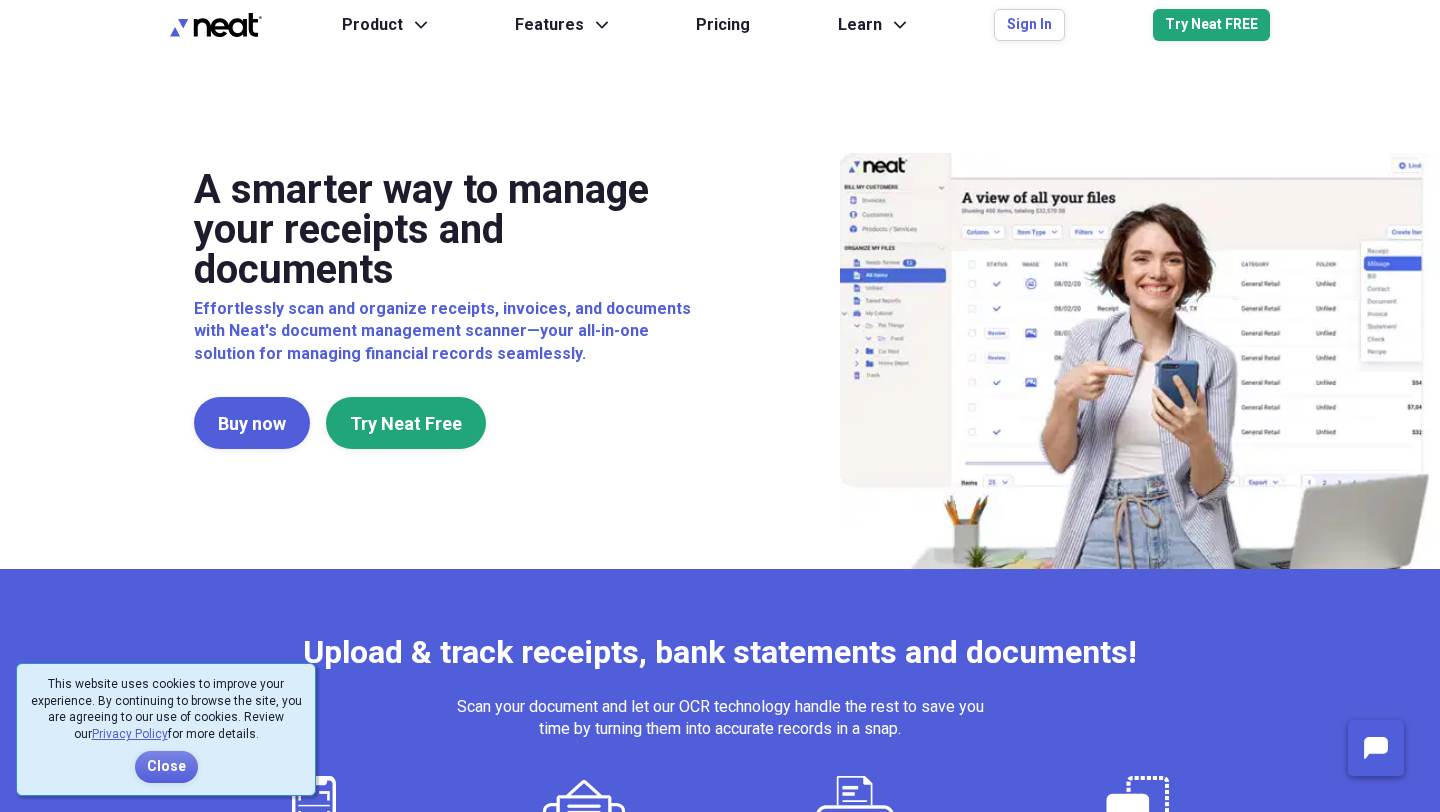 scroll, scrollTop: 0, scrollLeft: 0, axis: both 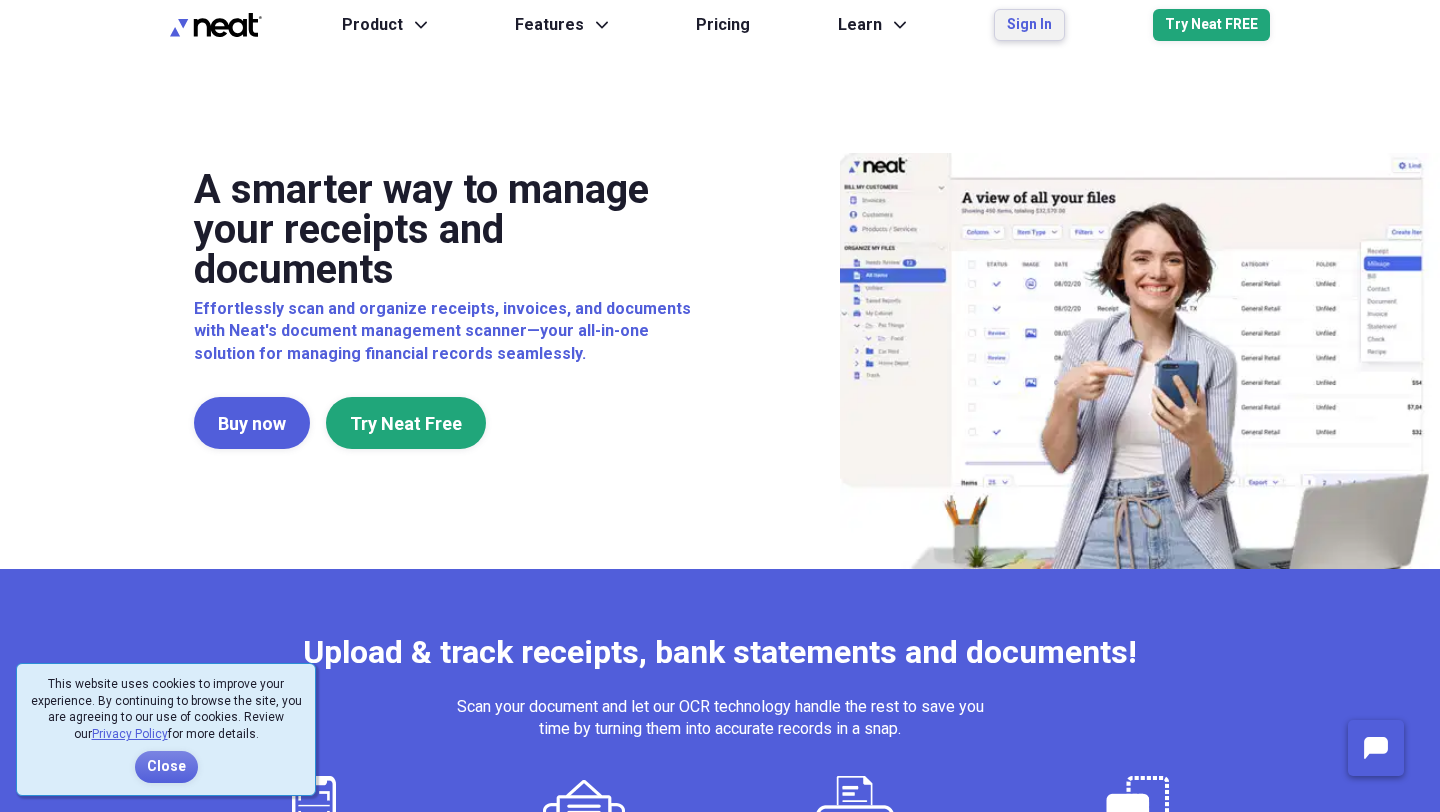 click on "Sign In" at bounding box center [1029, 25] 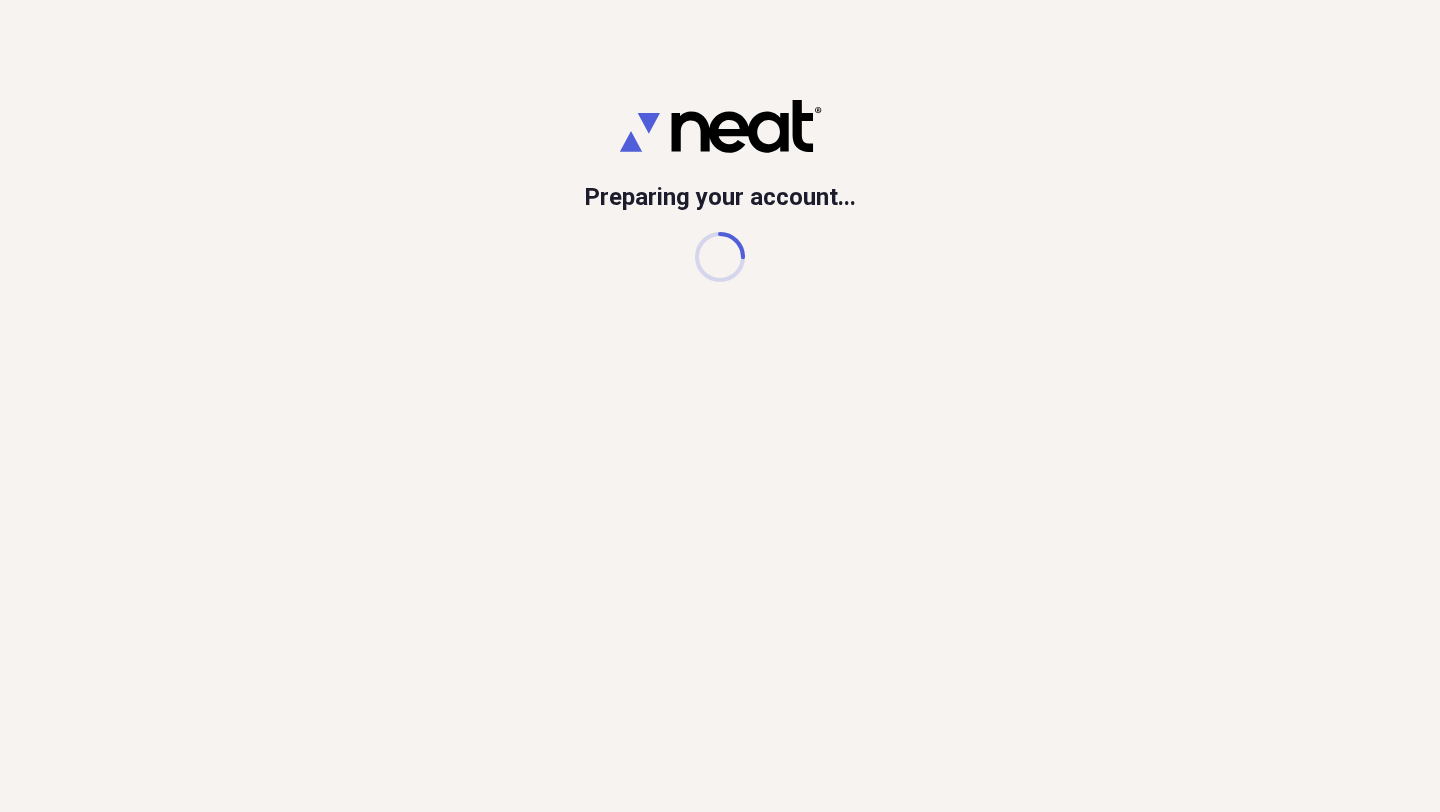 scroll, scrollTop: 0, scrollLeft: 0, axis: both 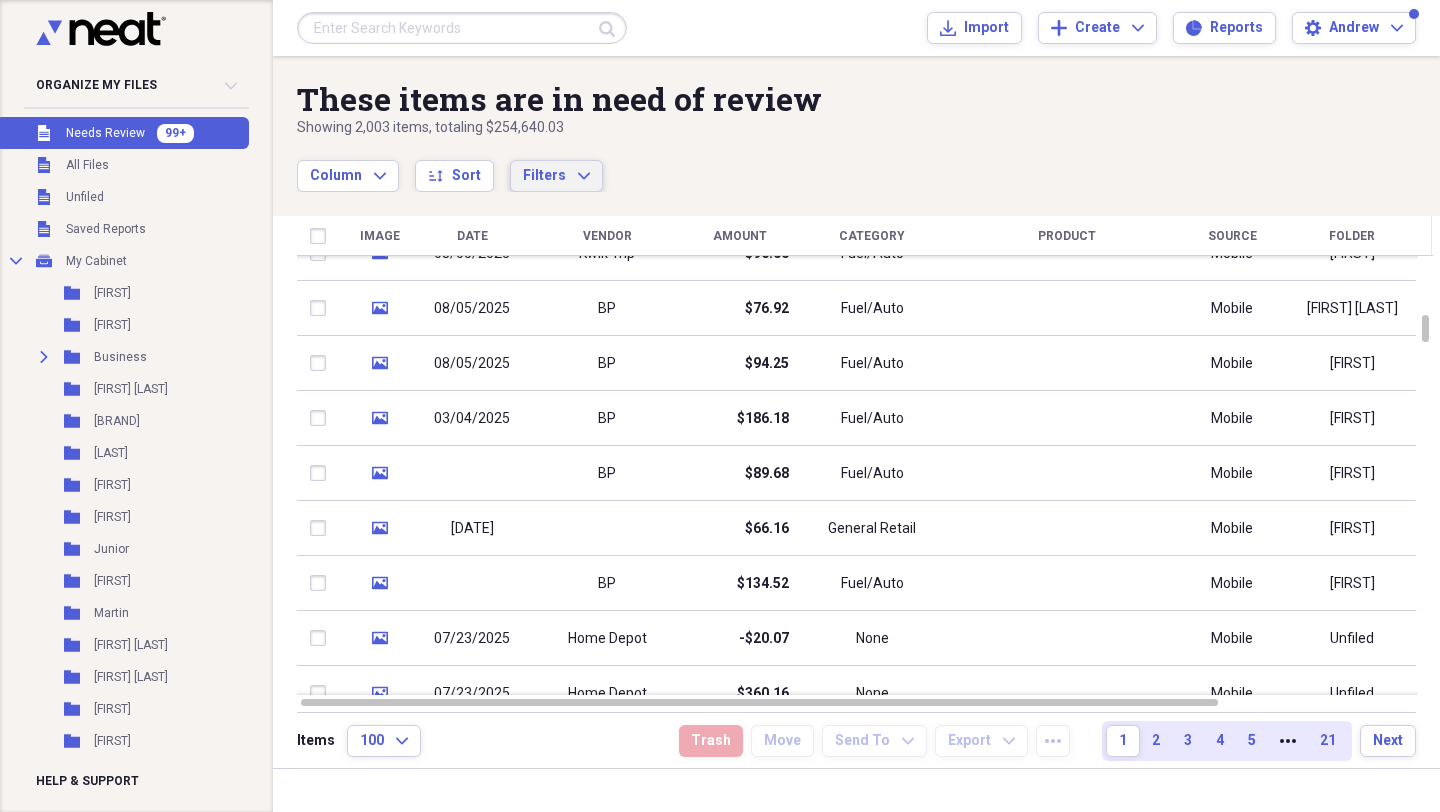 click on "Filters  Expand" at bounding box center (556, 176) 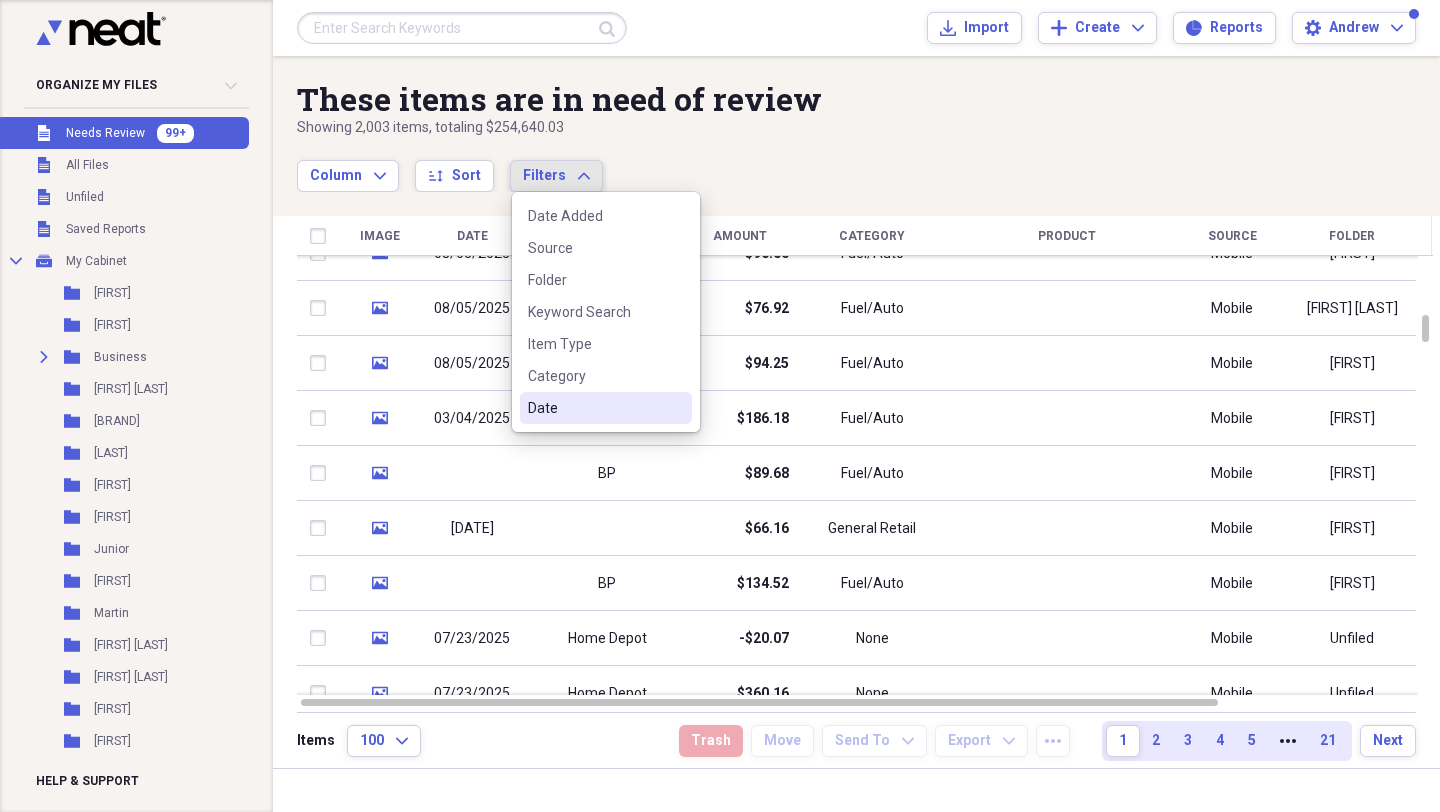 click on "Date" at bounding box center (606, 408) 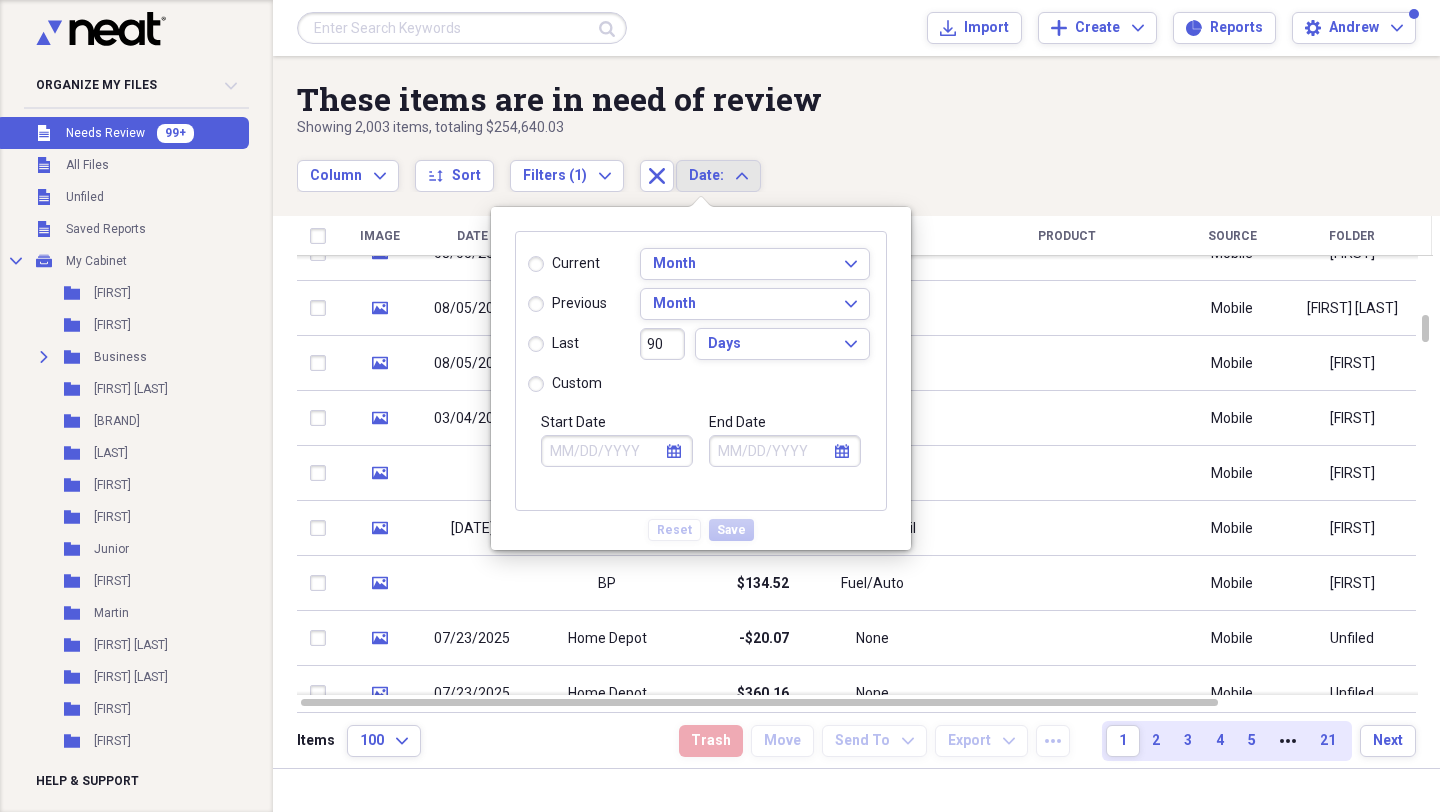 click 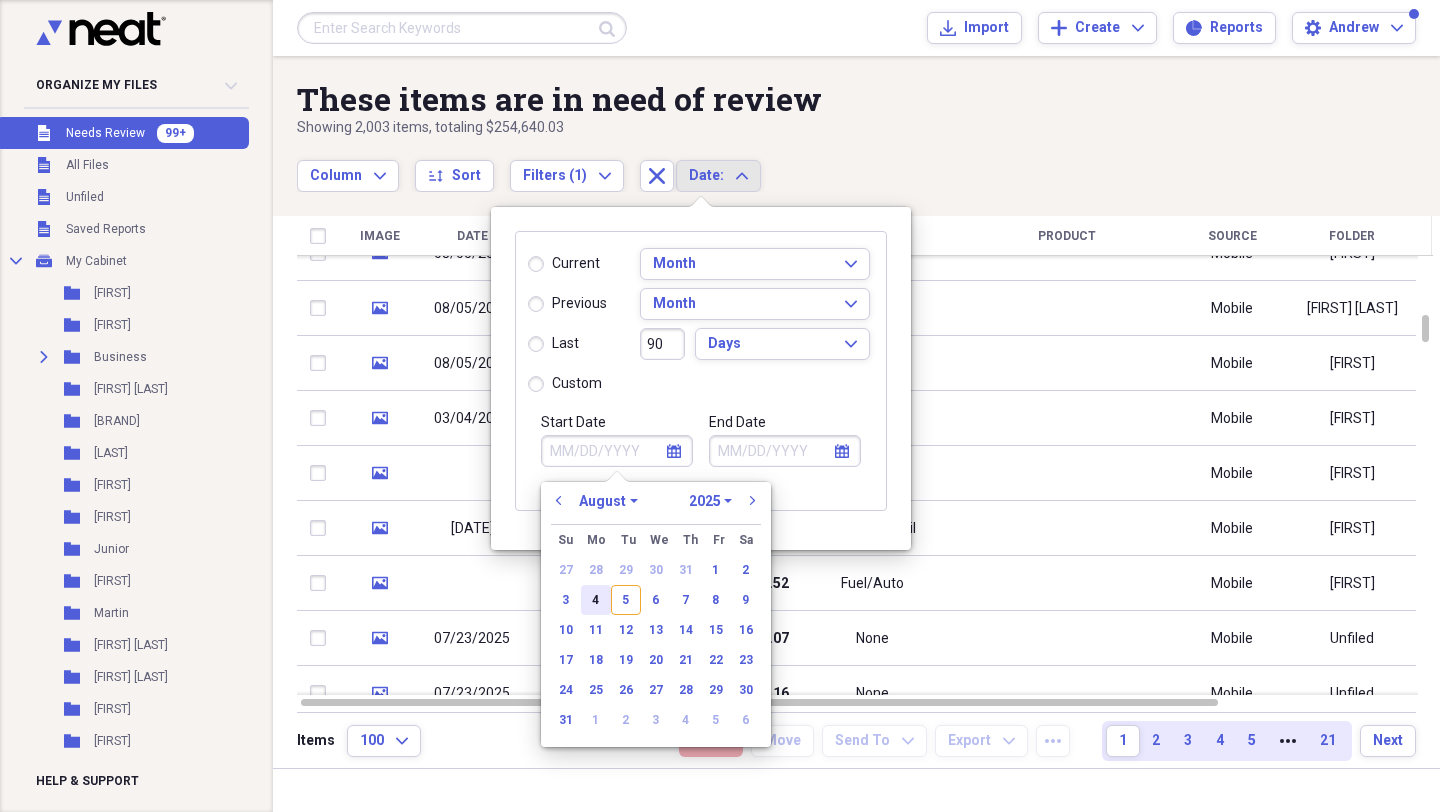 click on "4" at bounding box center (596, 600) 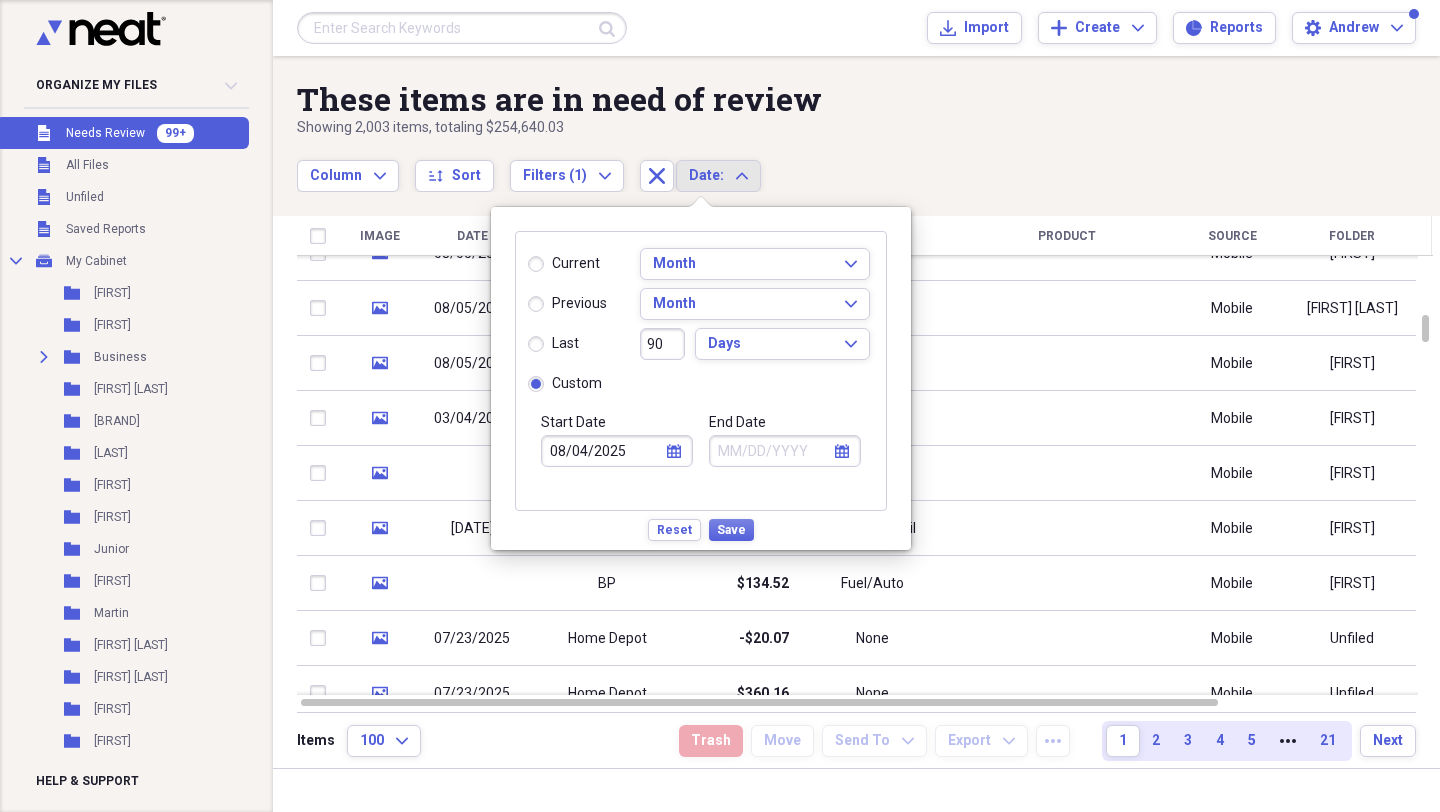 click on "calendar" 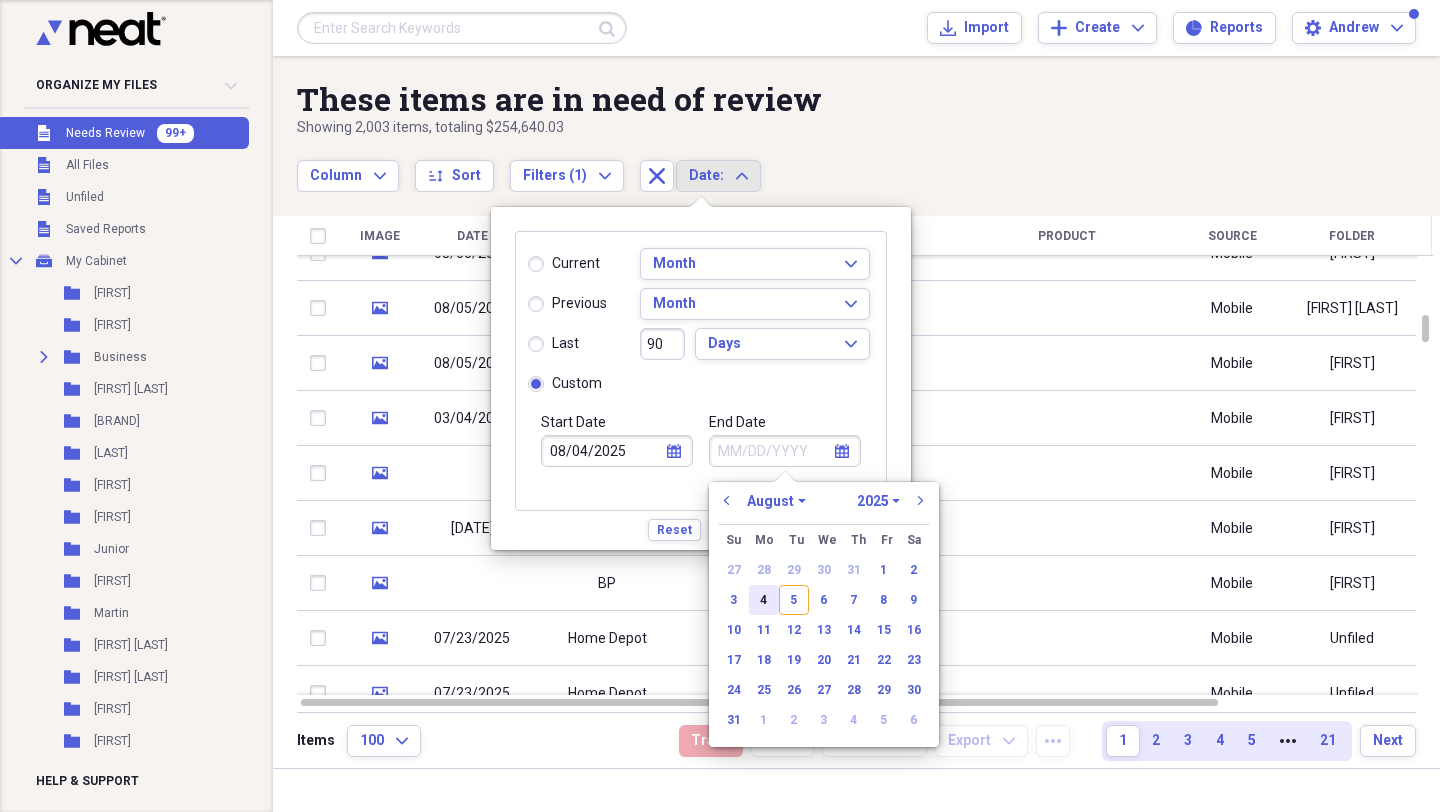 click on "4" at bounding box center (764, 600) 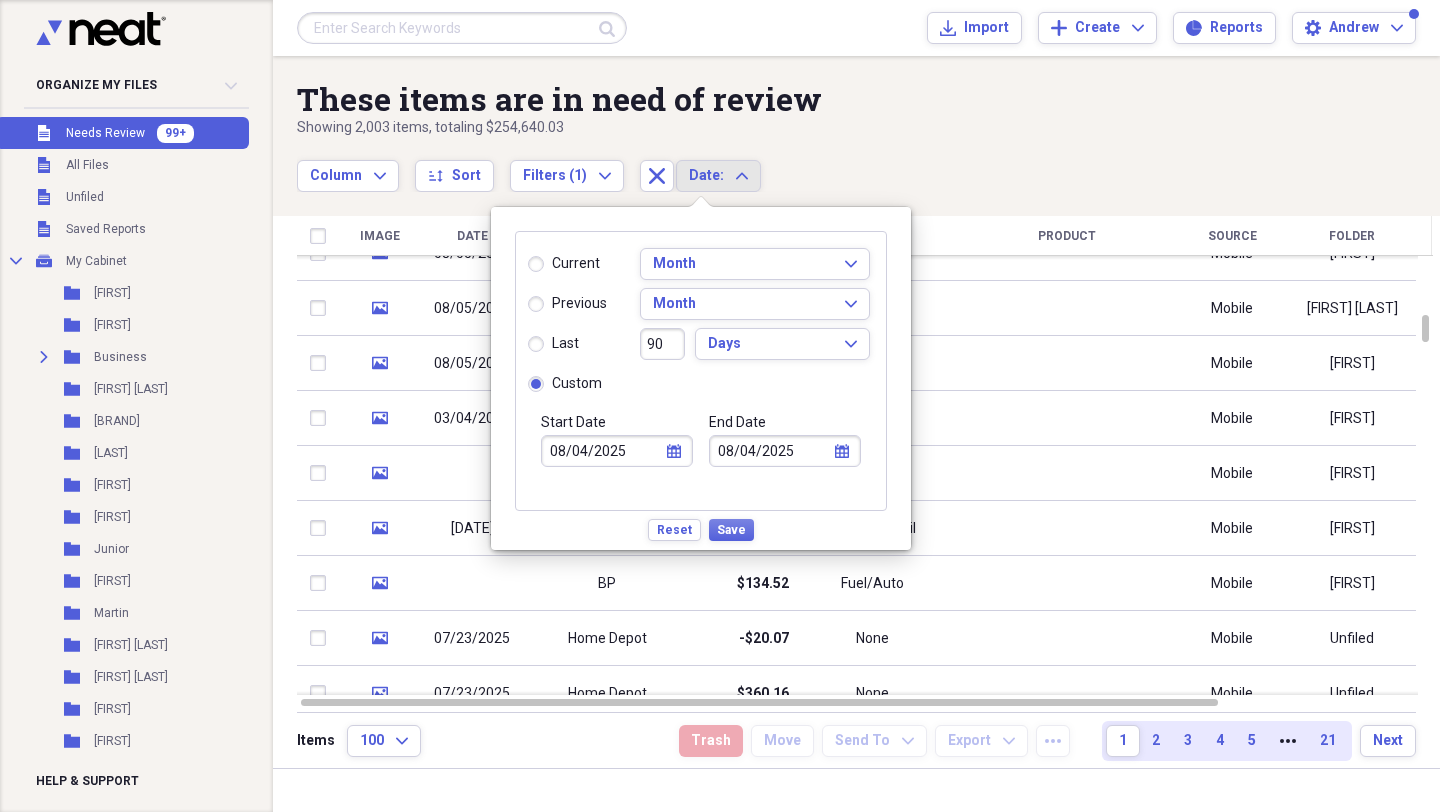 click on "Reset Save" at bounding box center (701, 526) 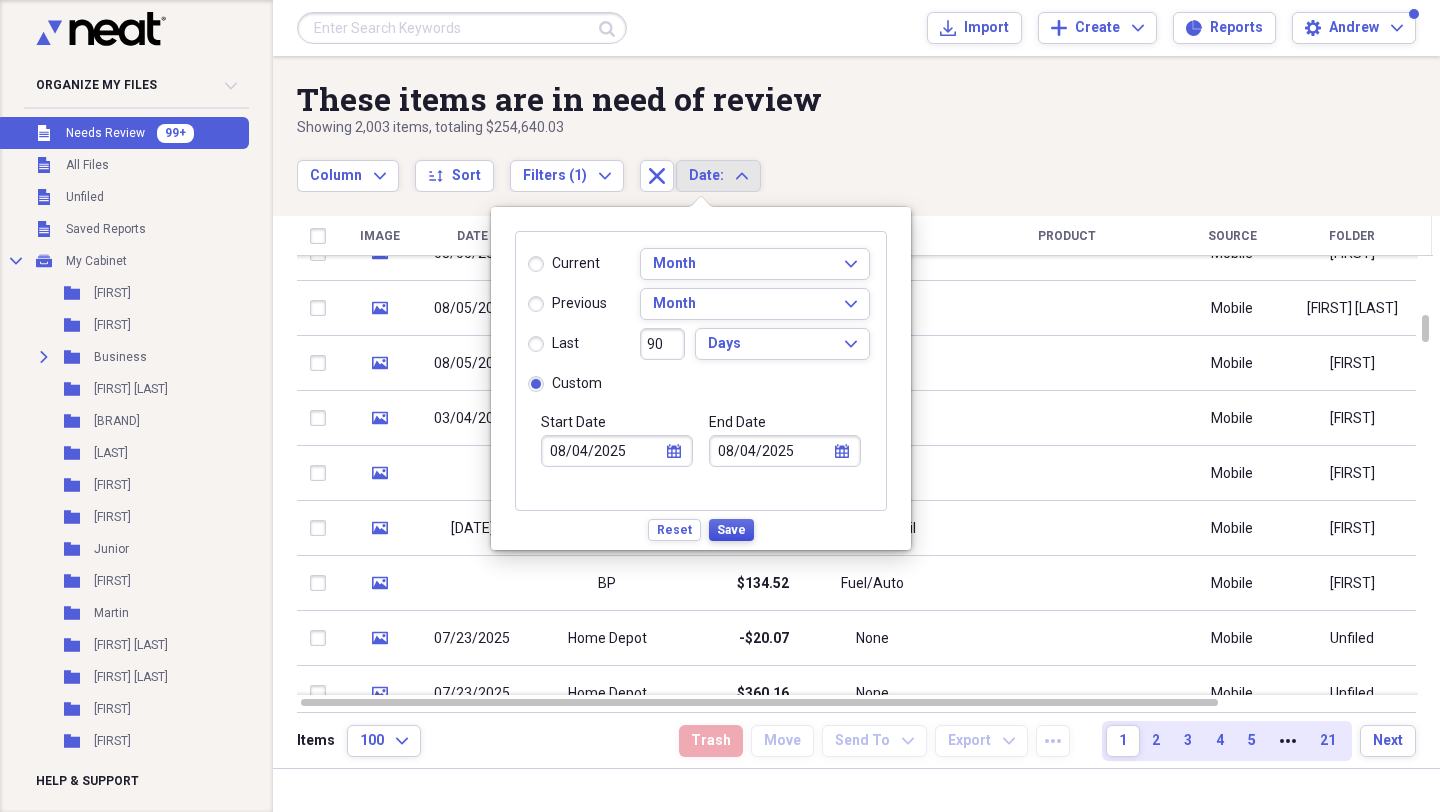 click on "Save" at bounding box center [731, 530] 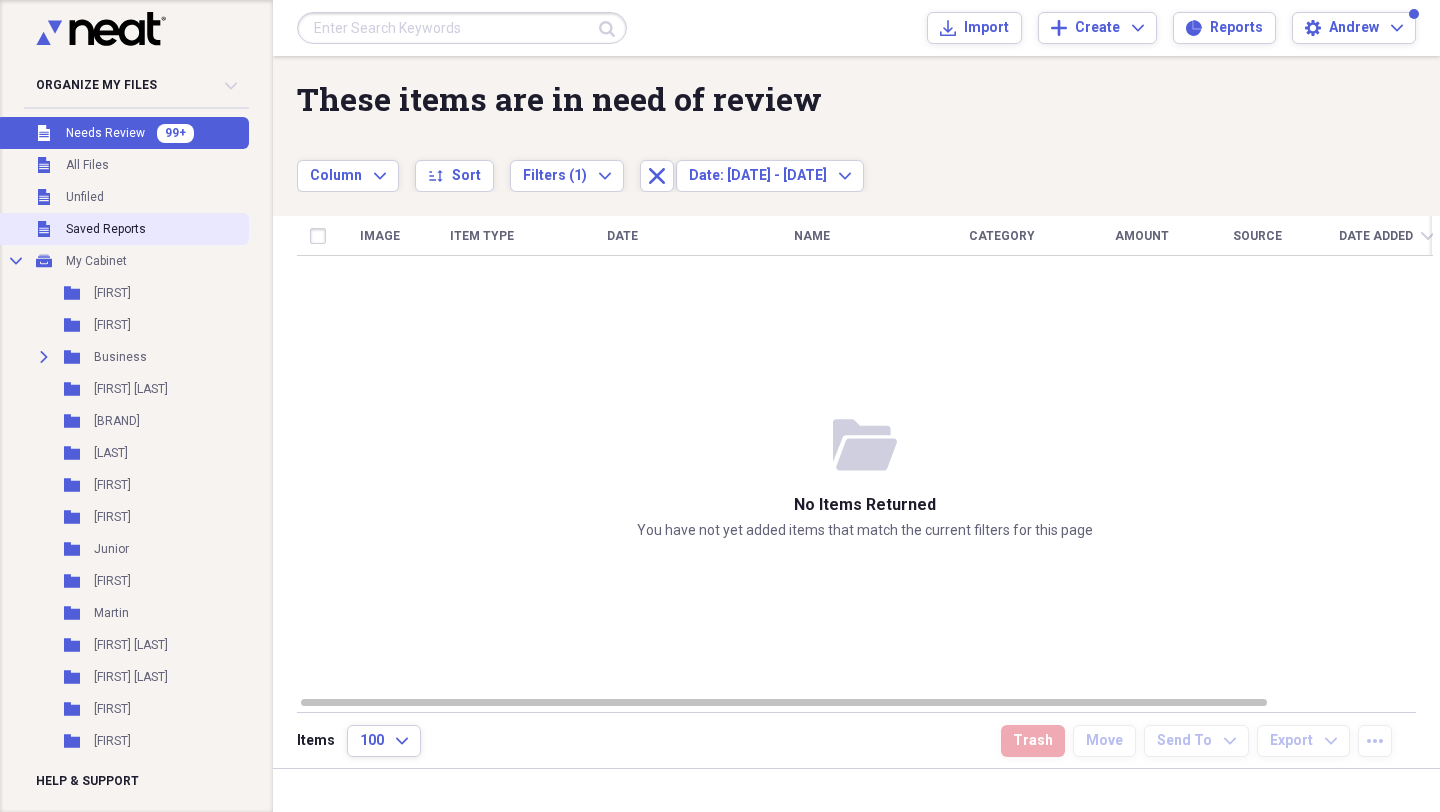 click on "Saved Reports" at bounding box center [106, 229] 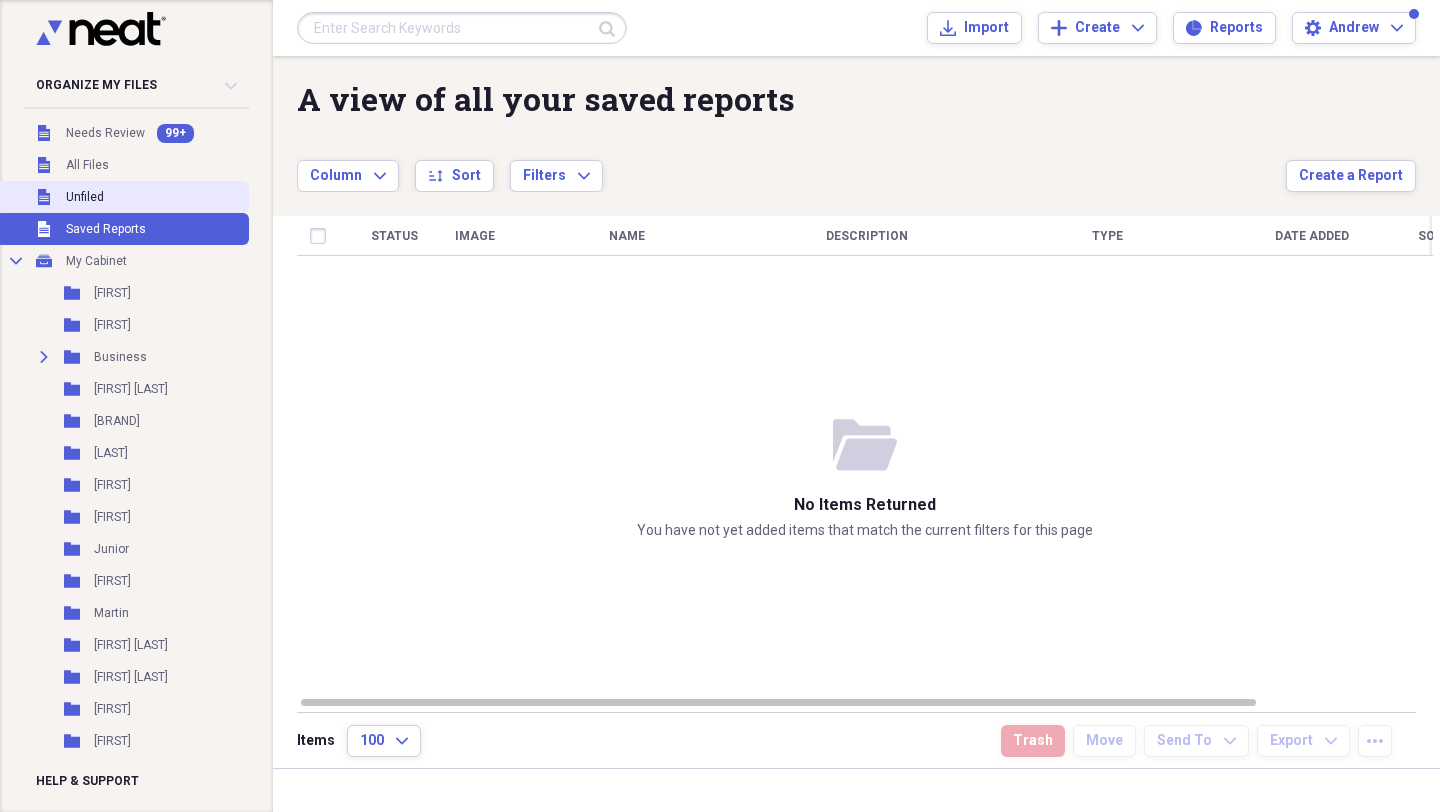 click on "Unfiled Unfiled" at bounding box center [122, 197] 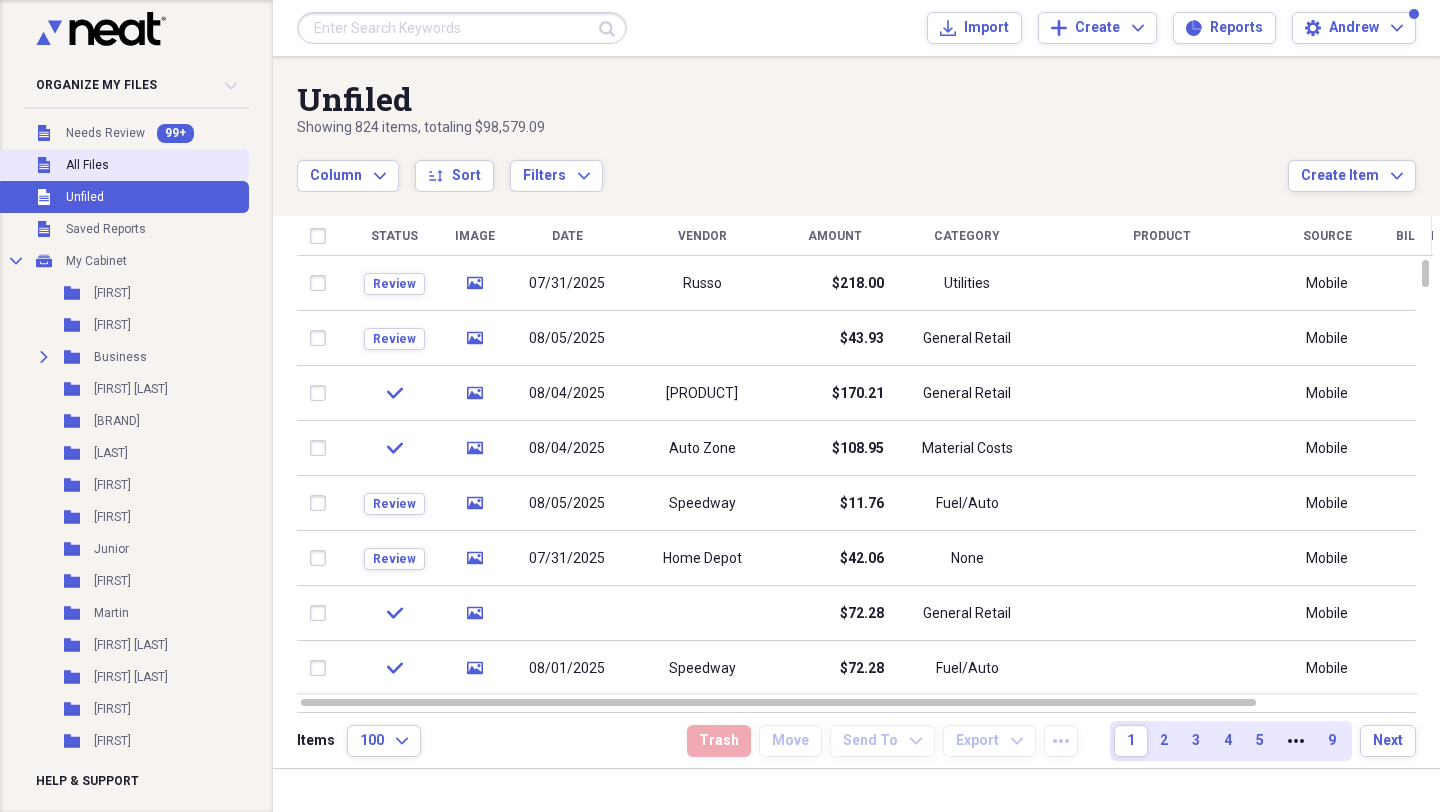 click on "Unfiled All Files" at bounding box center [122, 165] 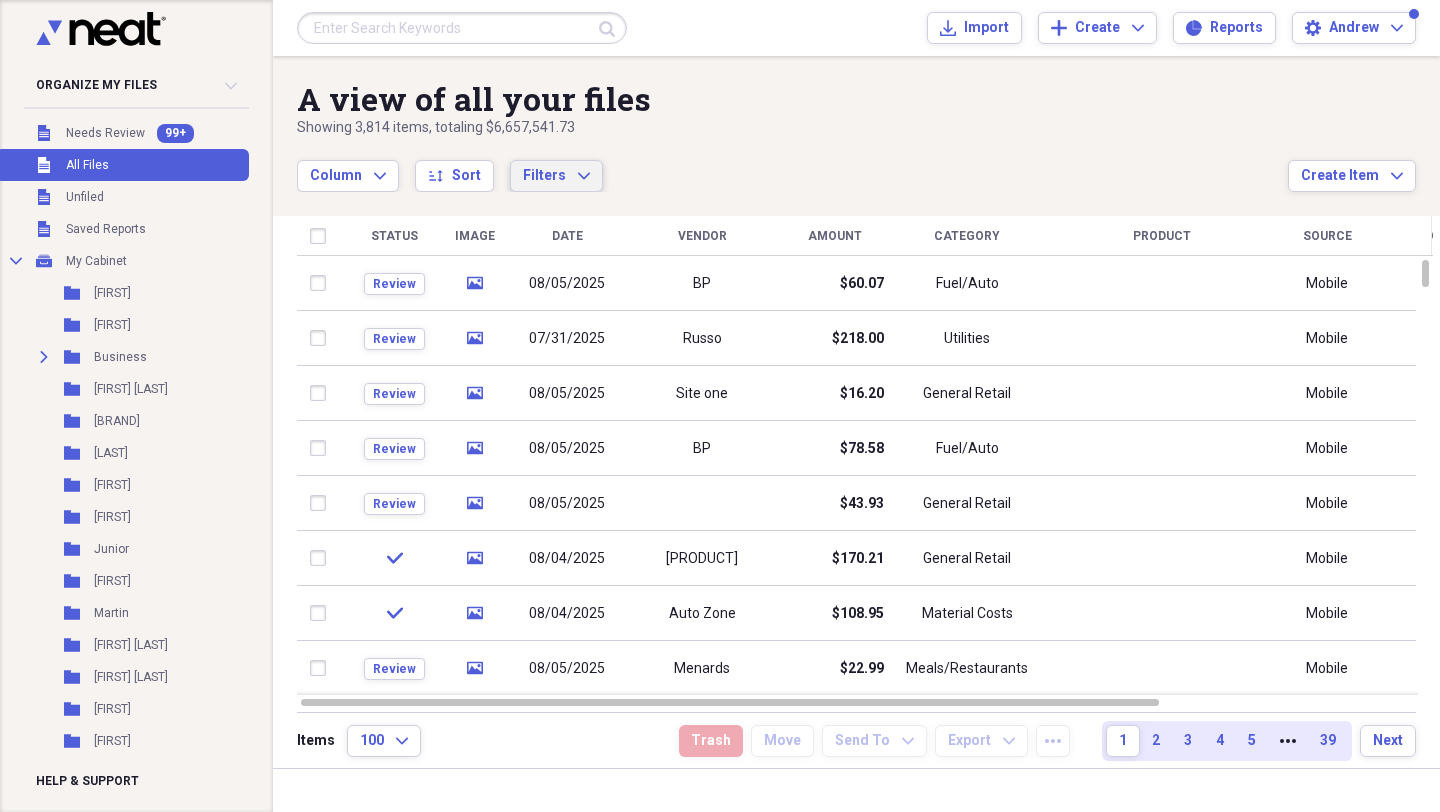 click on "Filters  Expand" at bounding box center (556, 176) 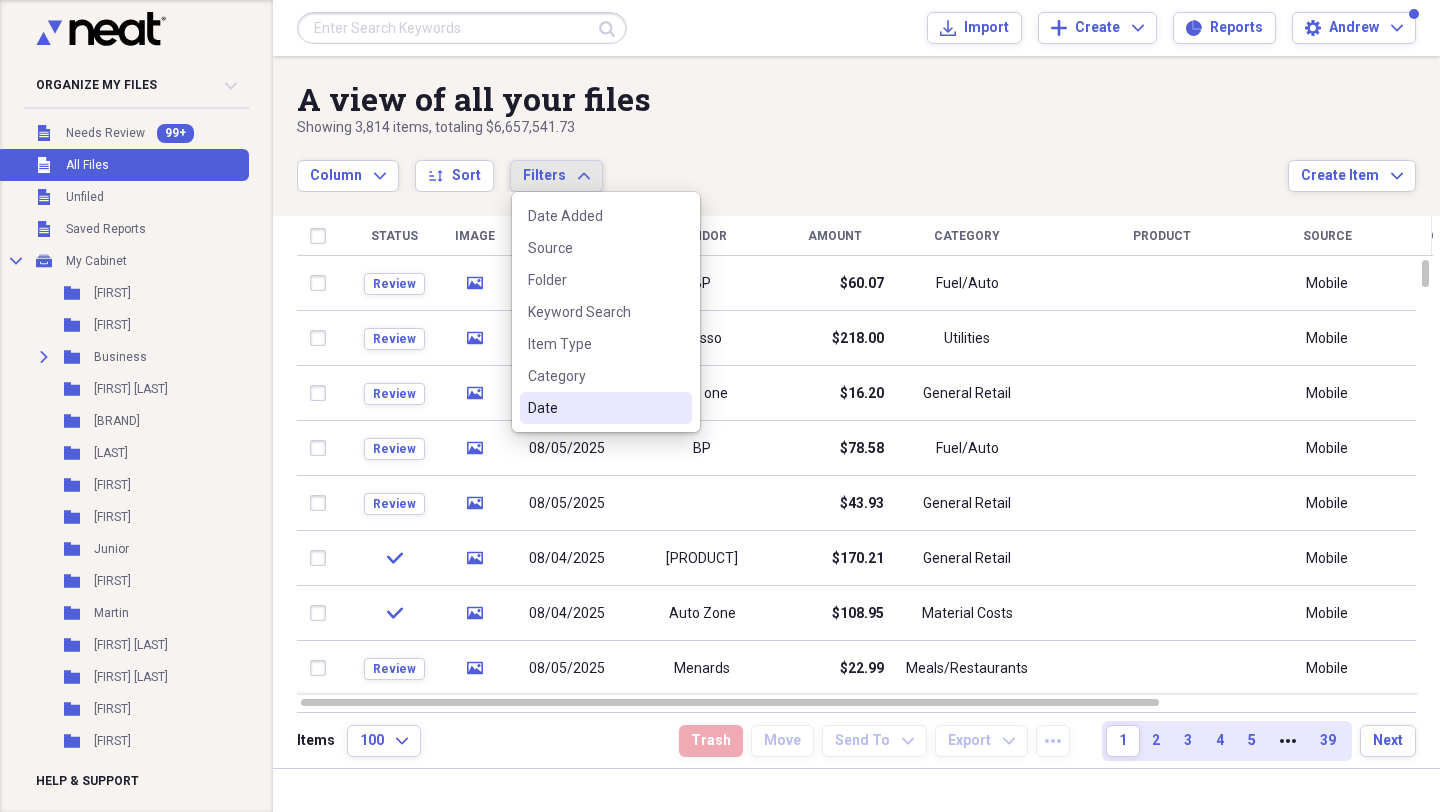 click on "Date" at bounding box center [594, 408] 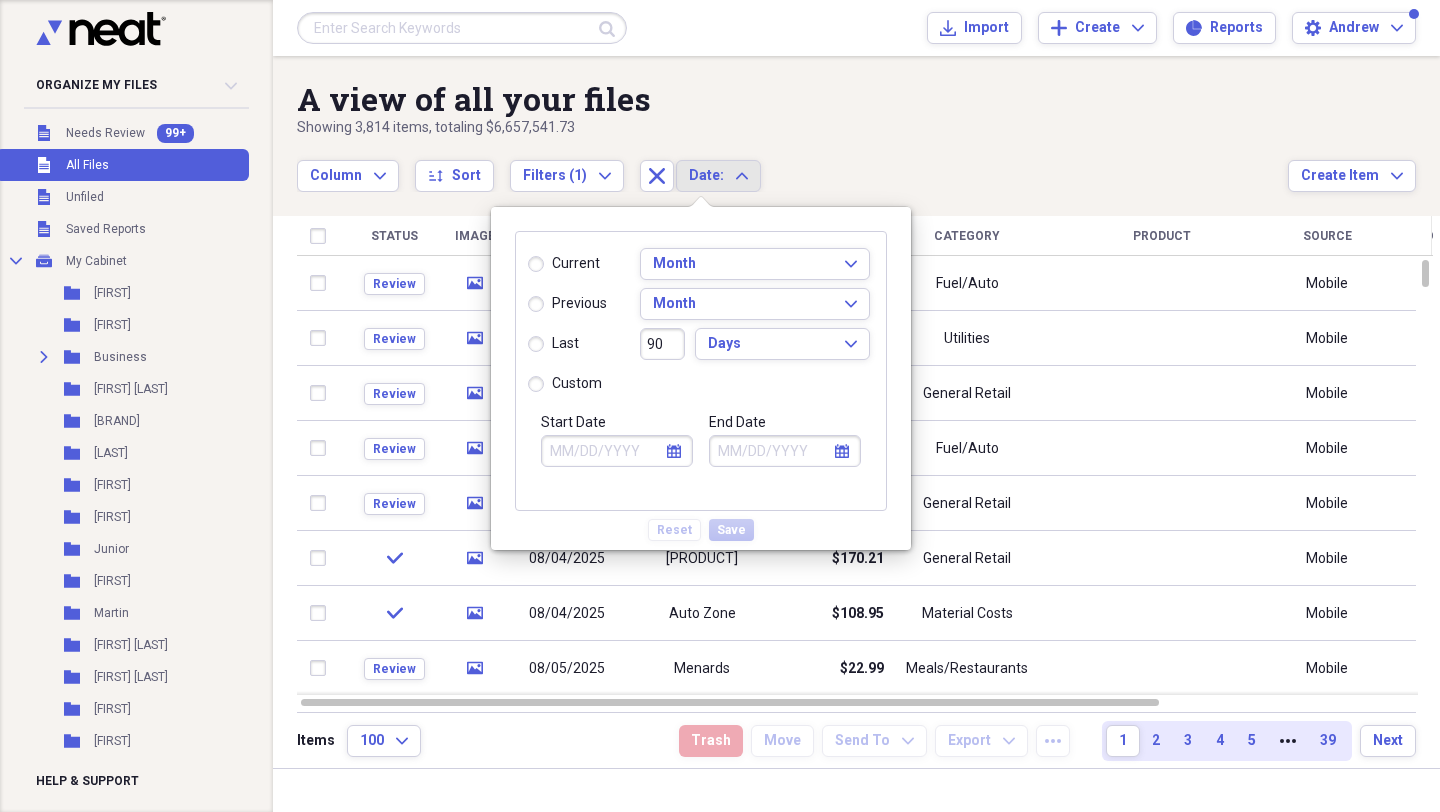 click 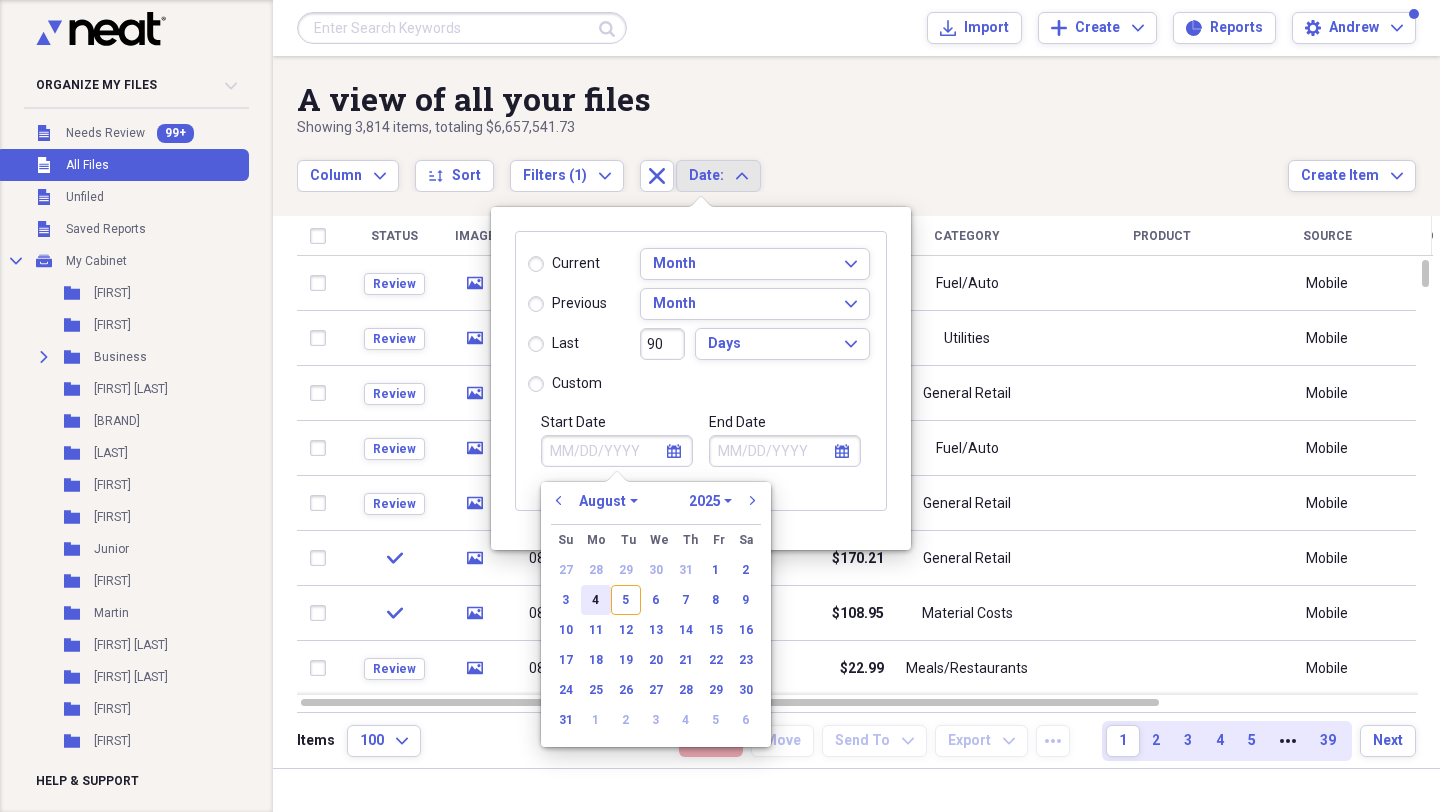 click on "4" at bounding box center [596, 600] 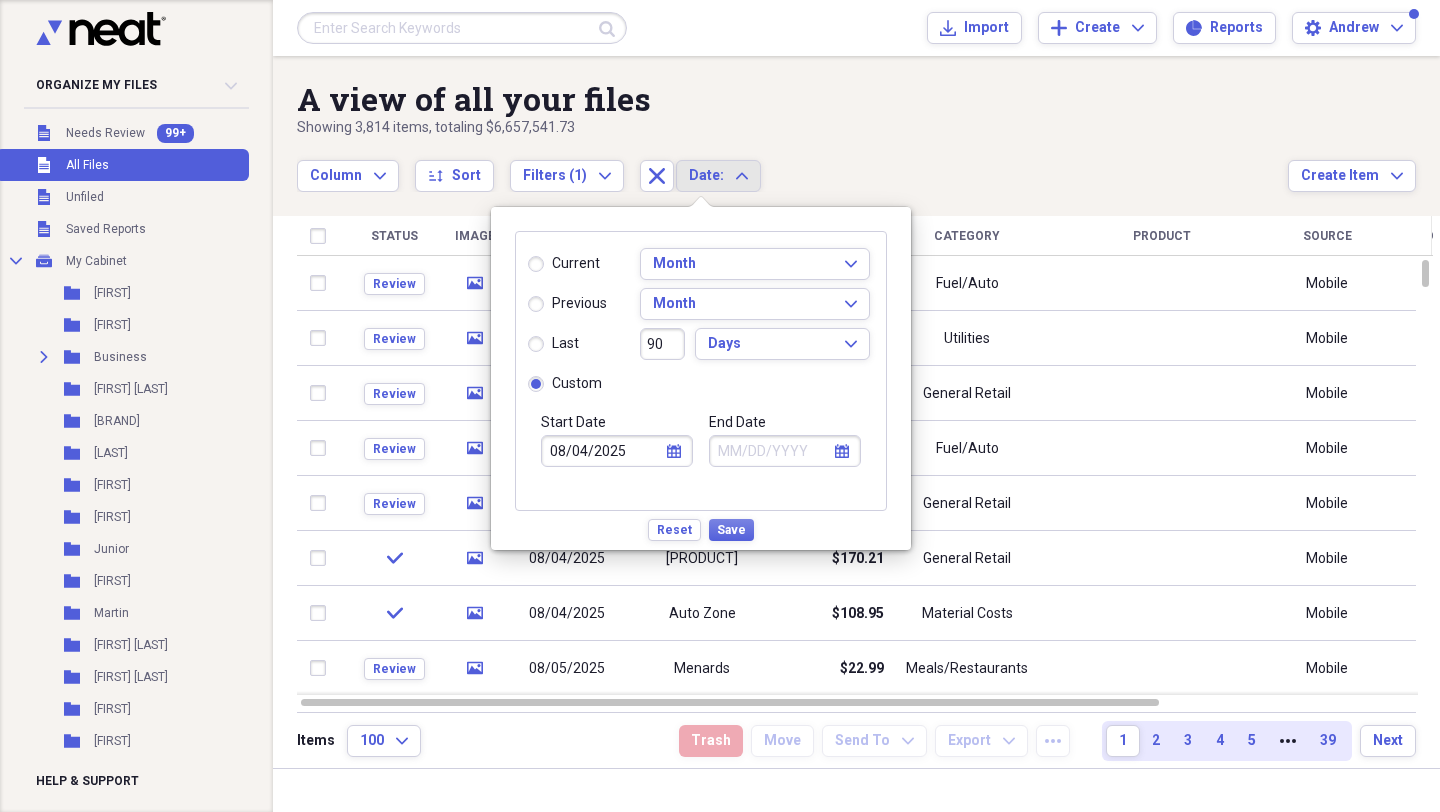 click on "calendar Calendar" at bounding box center (842, 451) 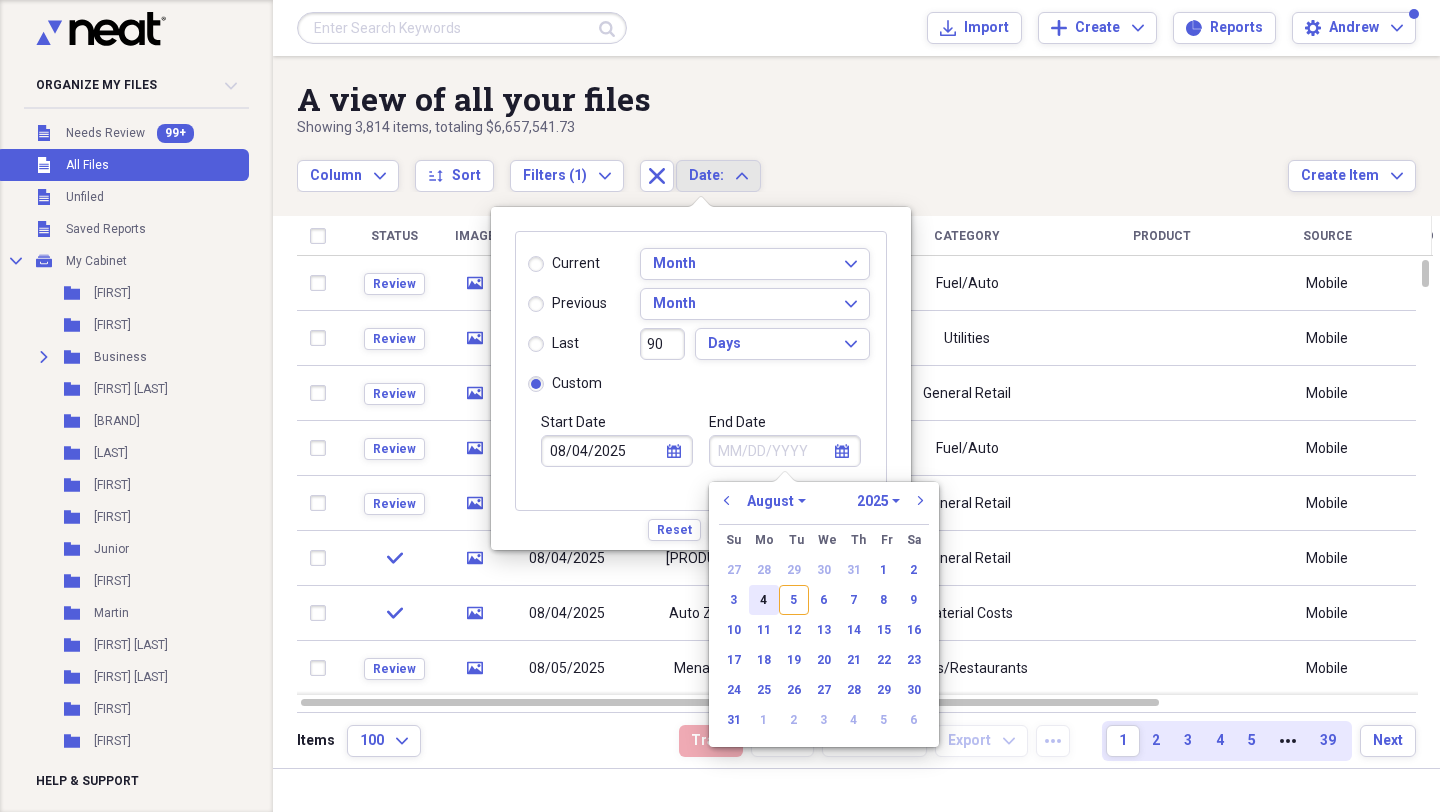click on "4" at bounding box center [764, 600] 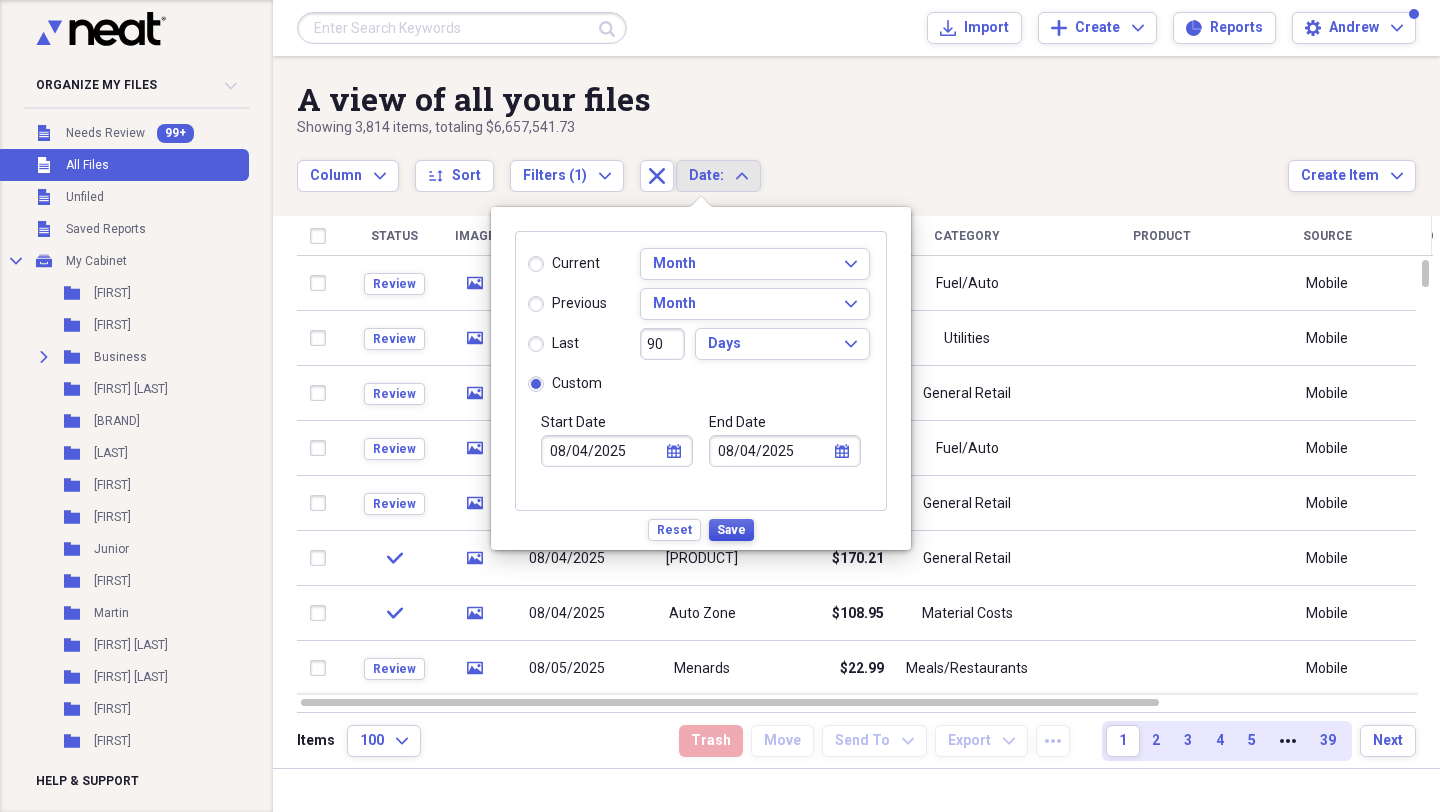 click on "Save" at bounding box center [731, 530] 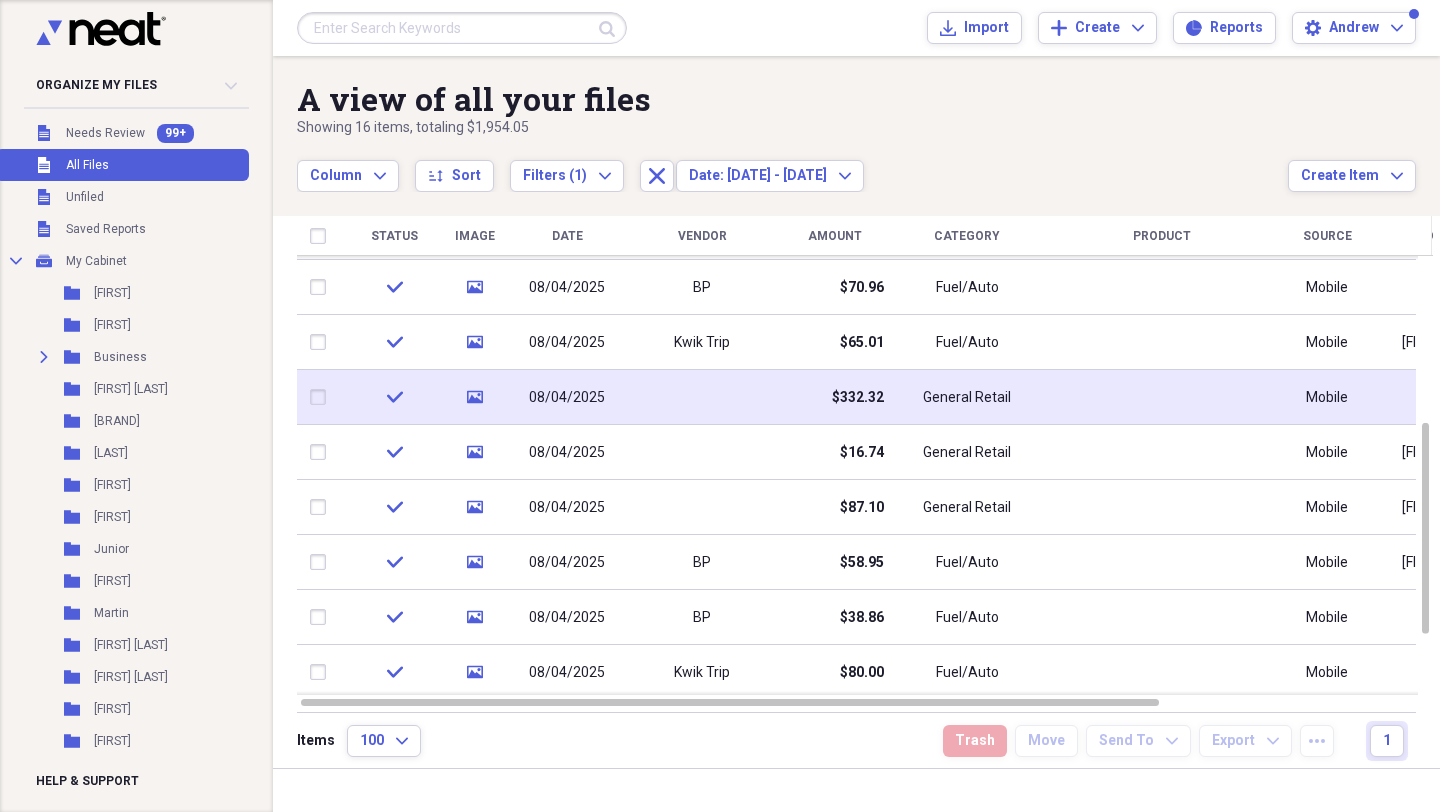 click on "$332.32" at bounding box center (834, 397) 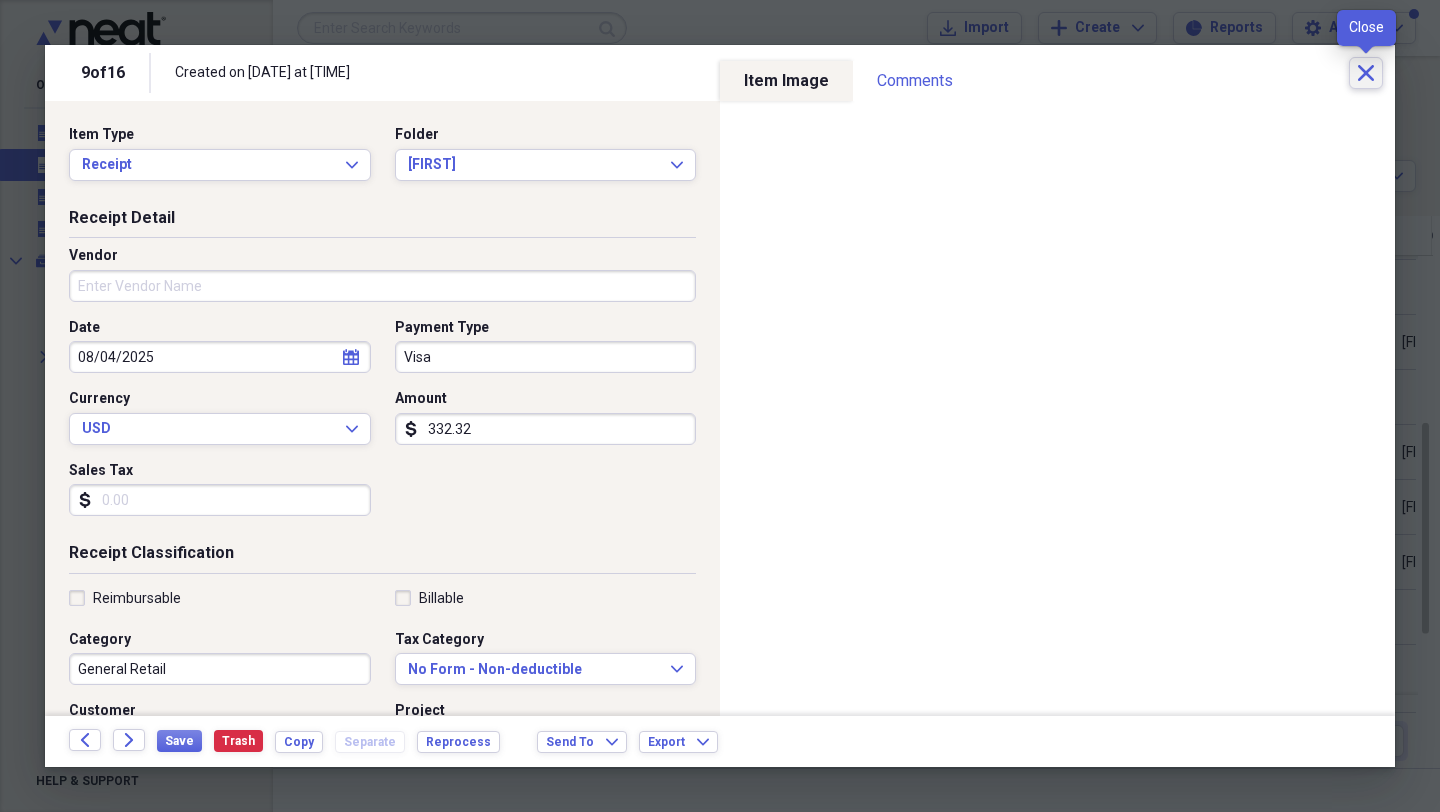 click on "Close" 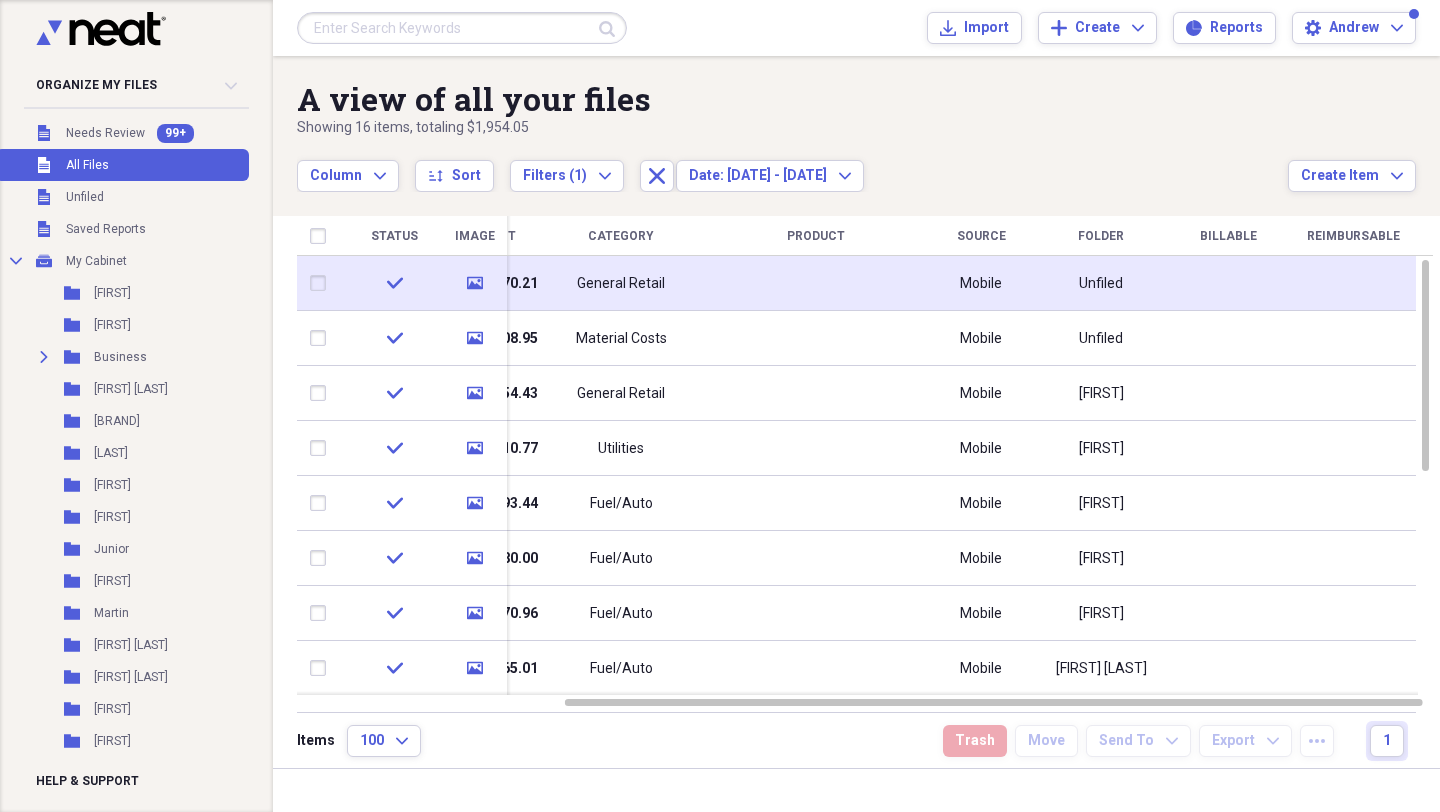click on "Unfiled" at bounding box center (1101, 283) 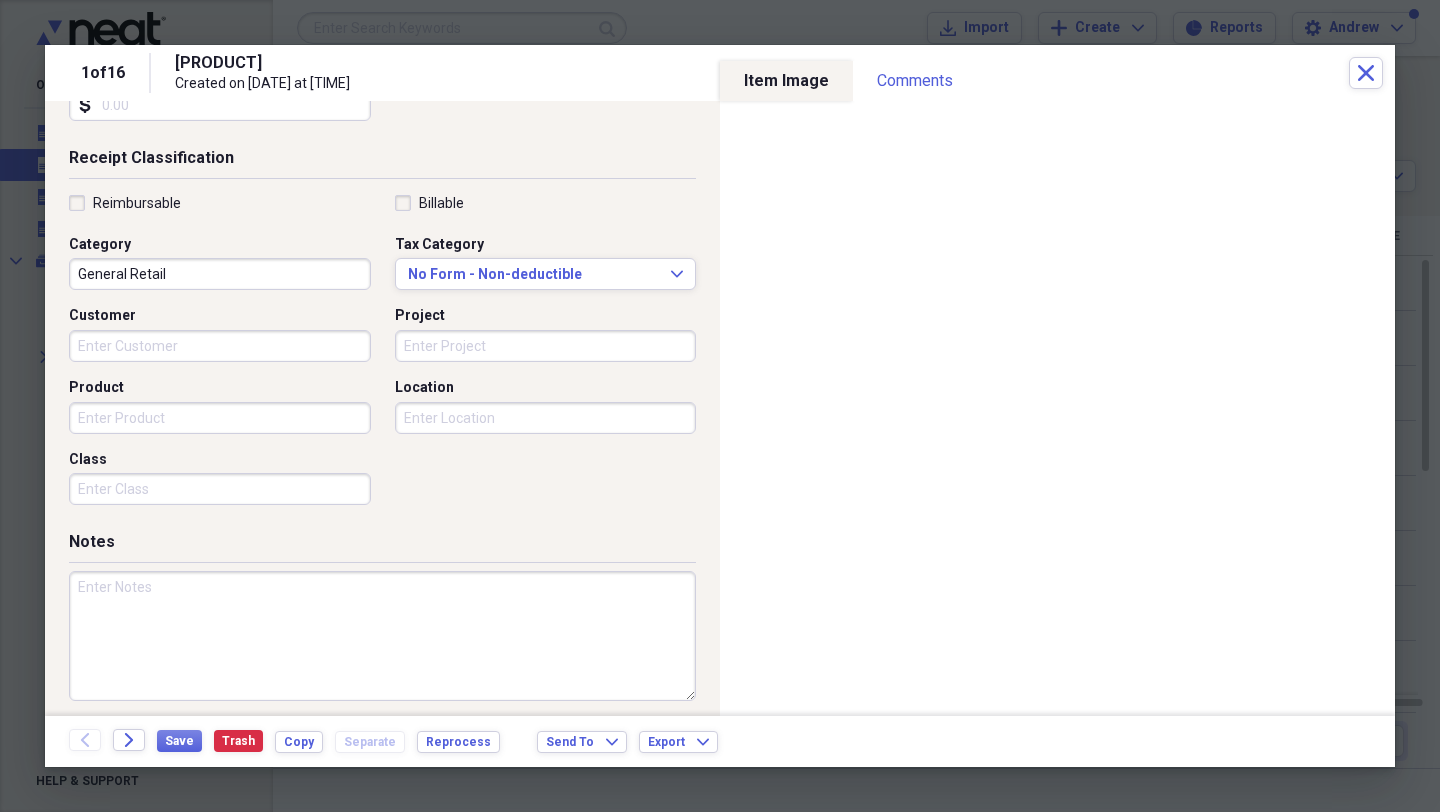 scroll, scrollTop: 405, scrollLeft: 0, axis: vertical 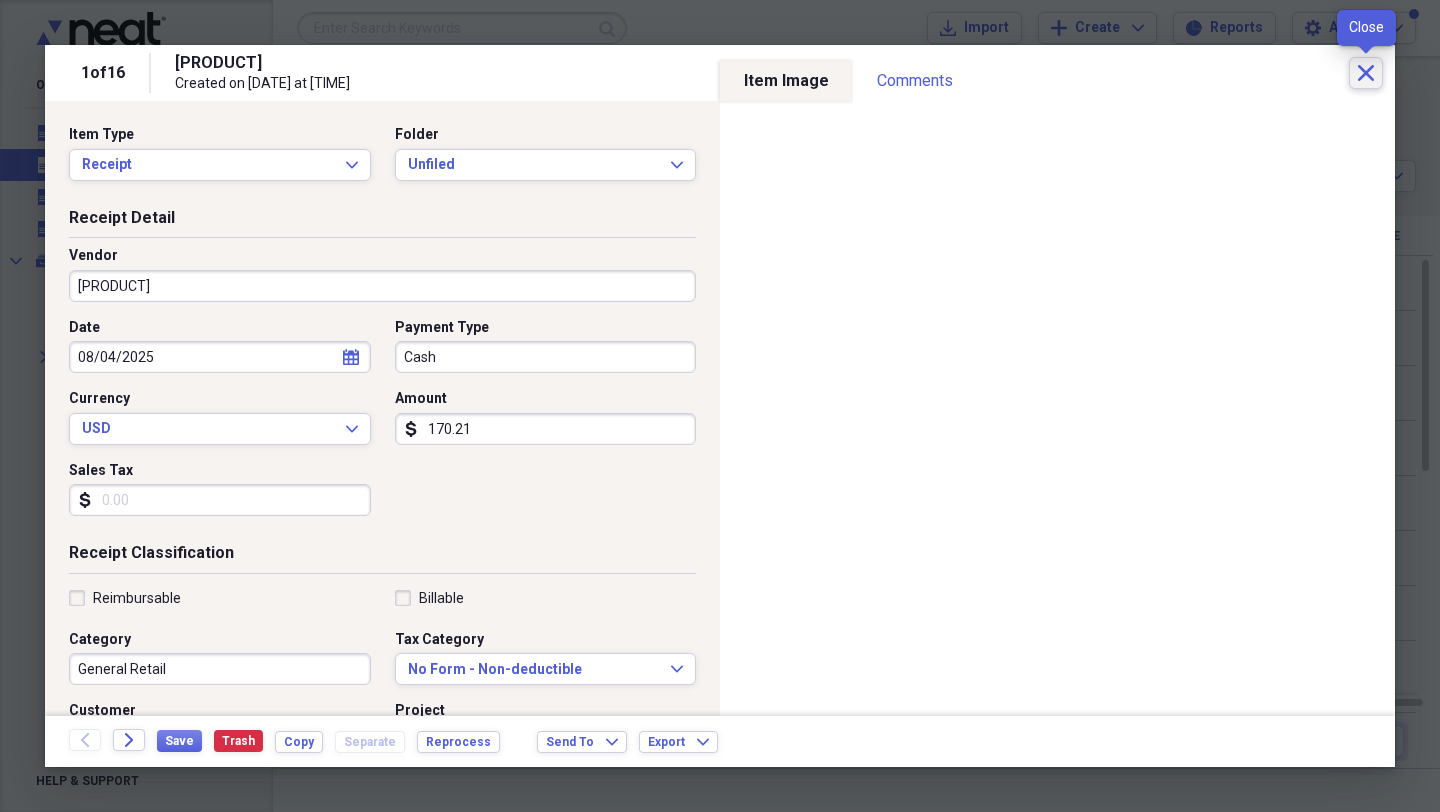 click on "Close" 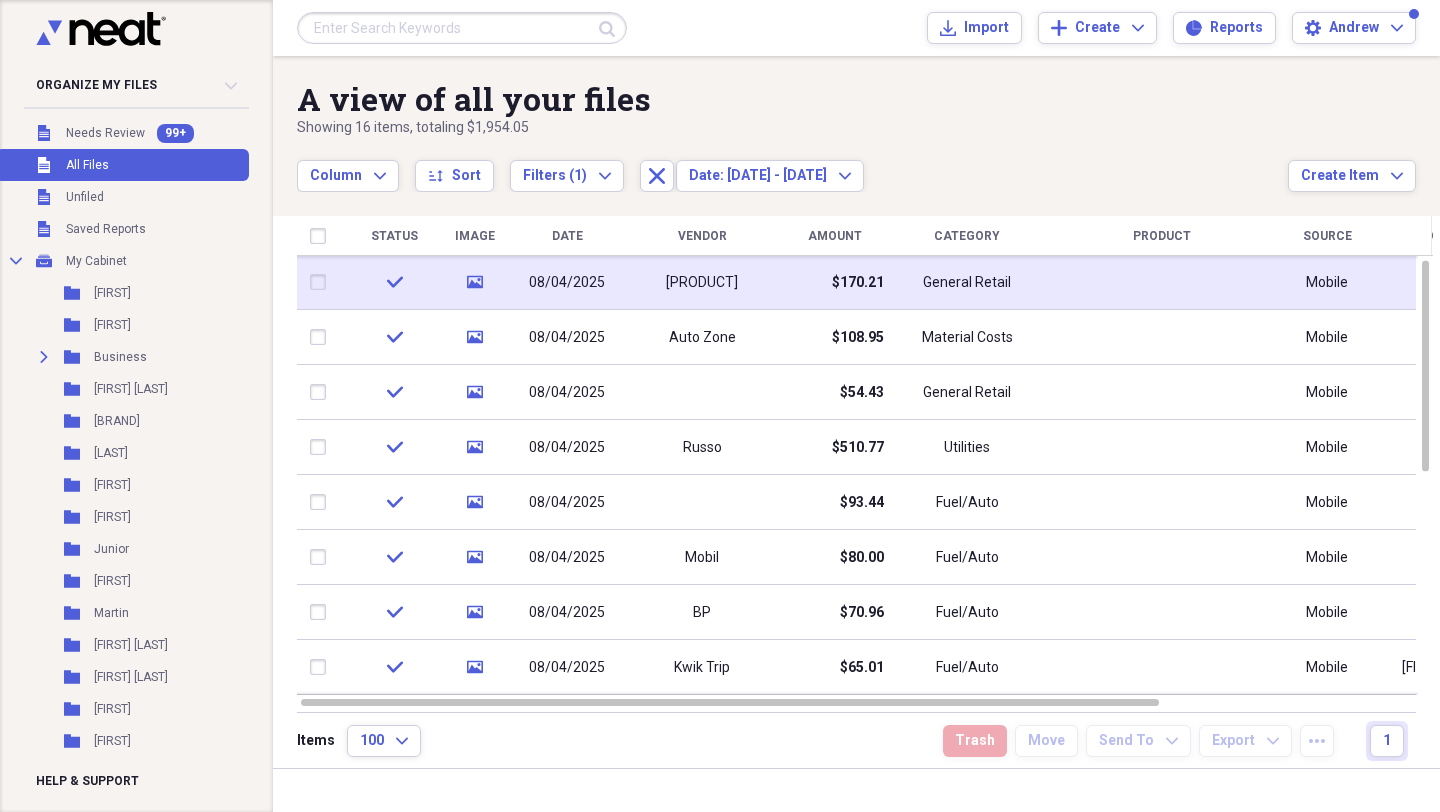 click on "$170.21" at bounding box center [834, 282] 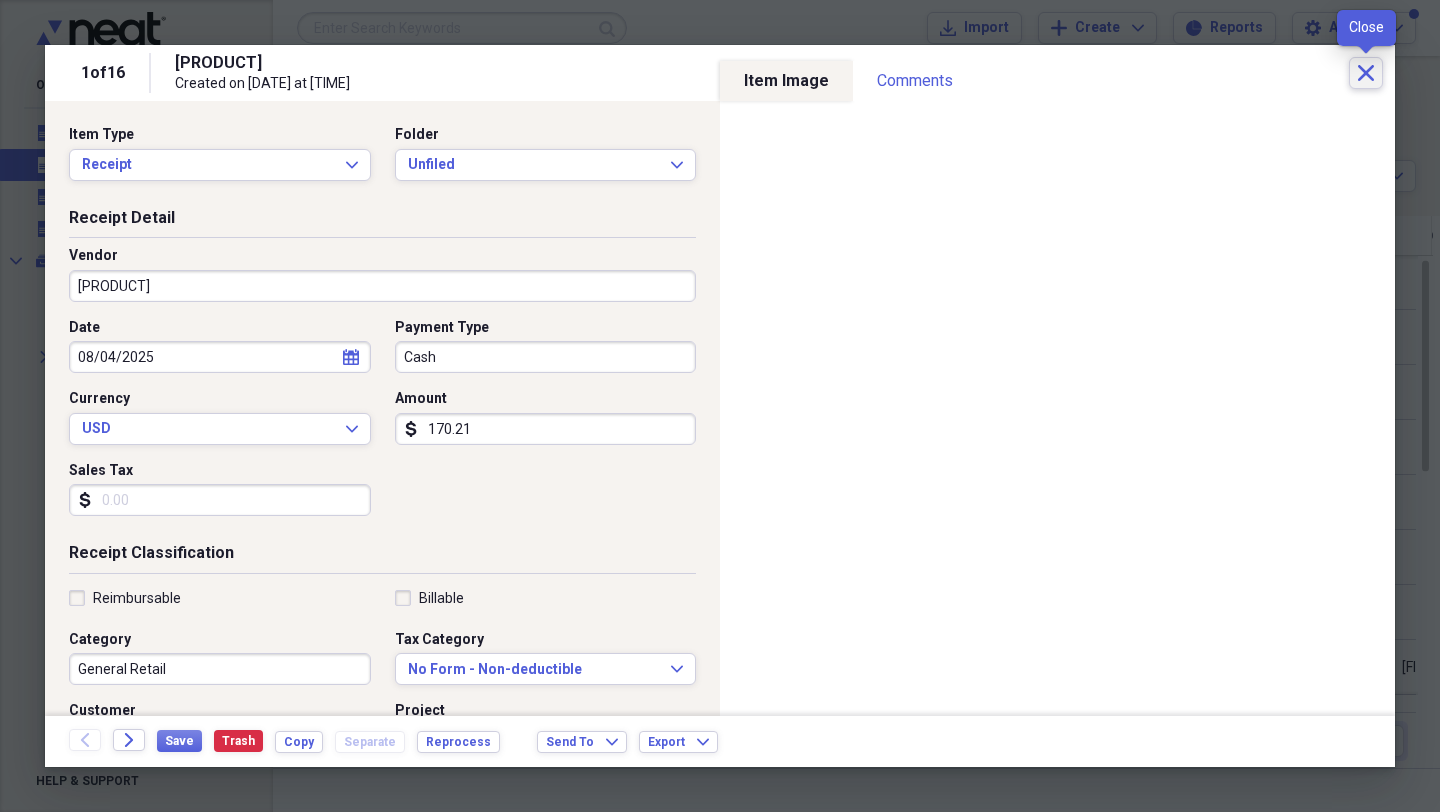 click on "Close" at bounding box center (1366, 73) 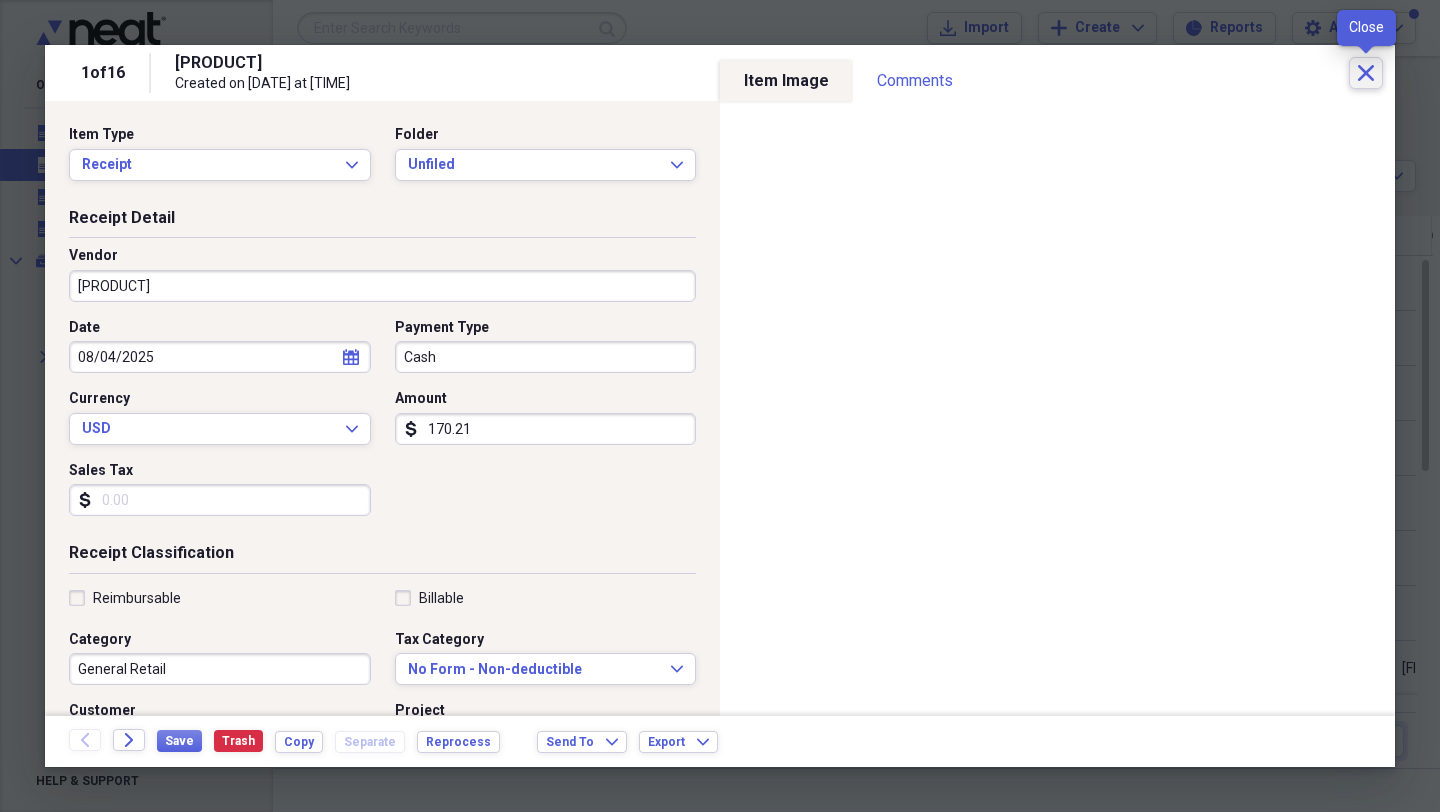 click 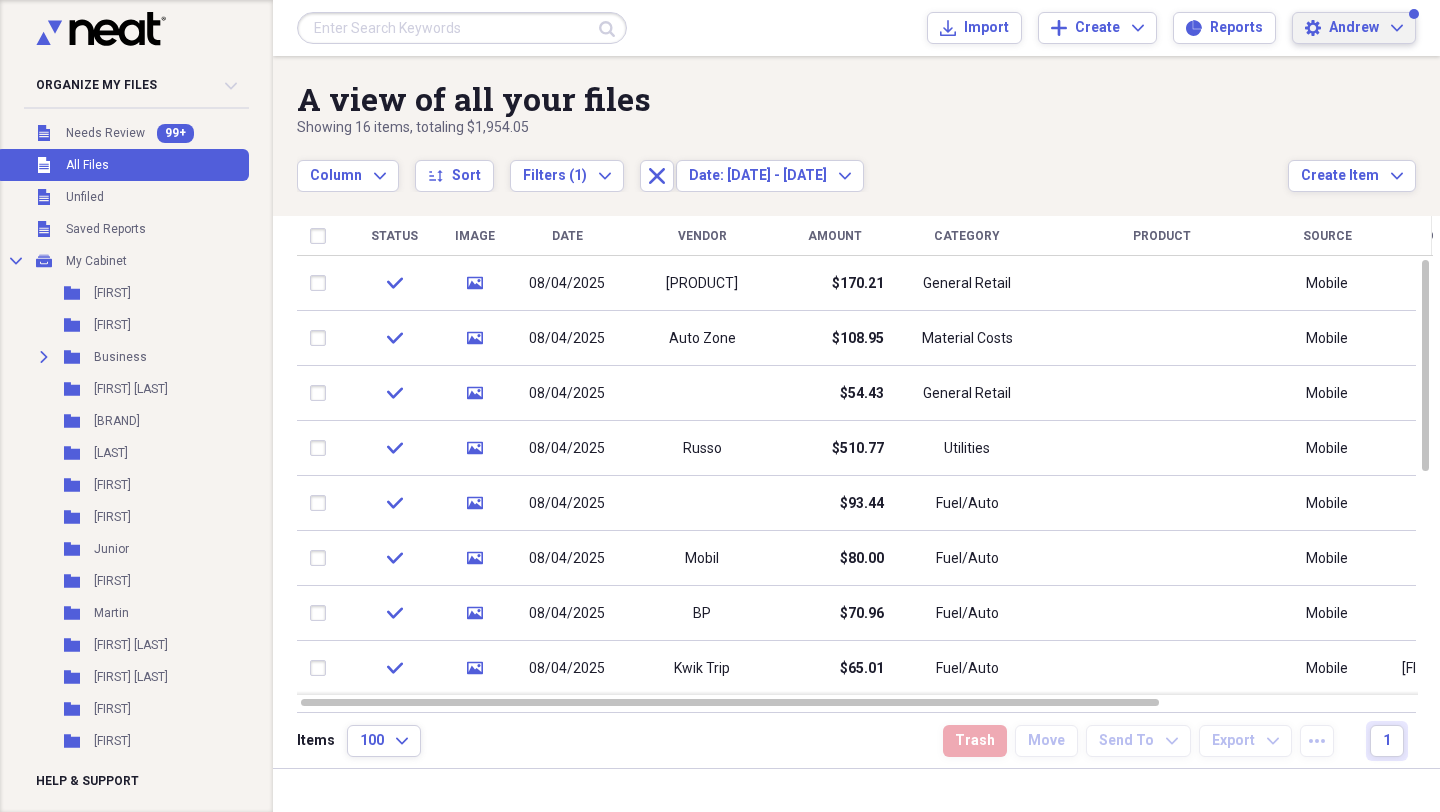 click on "Andrew Expand" at bounding box center [1366, 28] 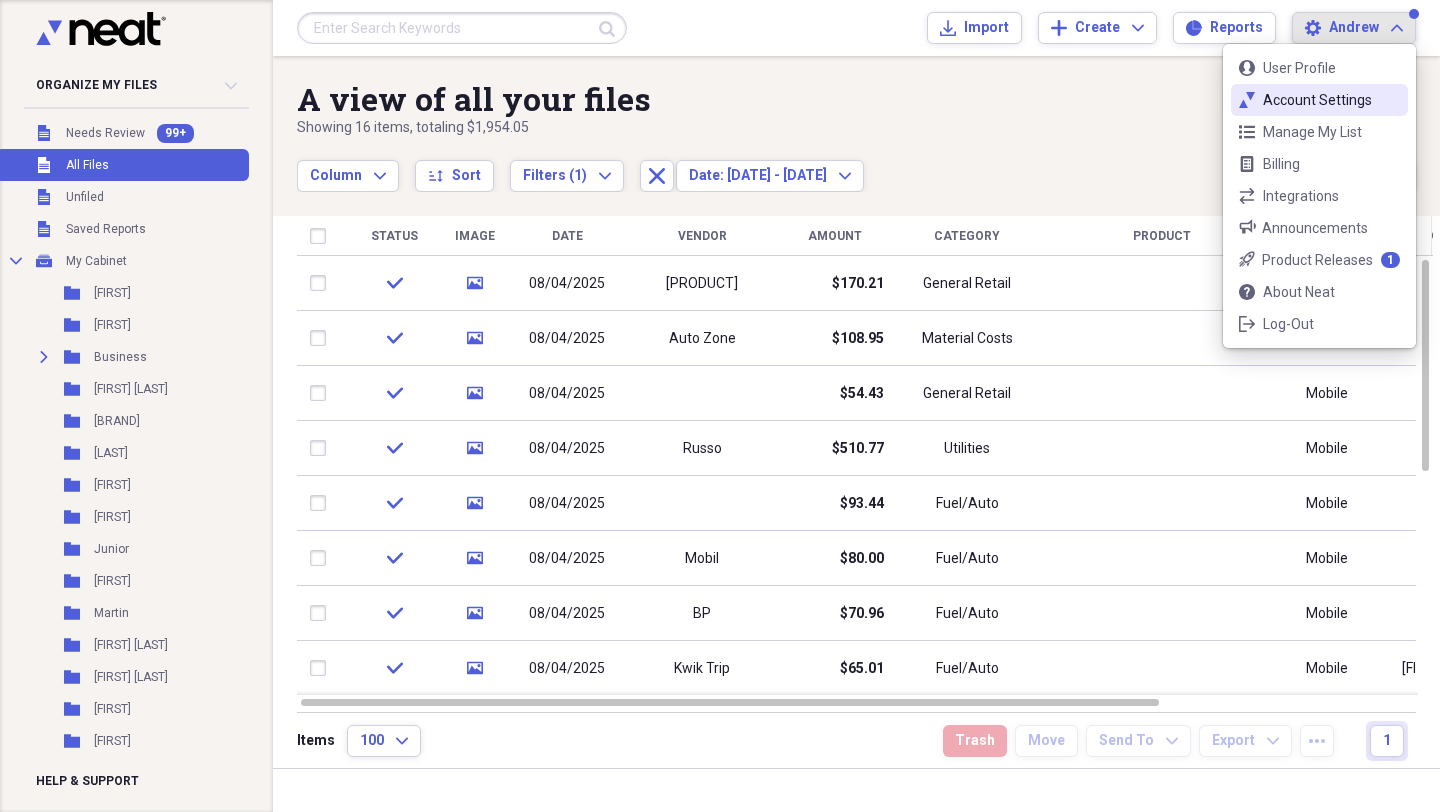 click on "A view of all your files" at bounding box center (792, 99) 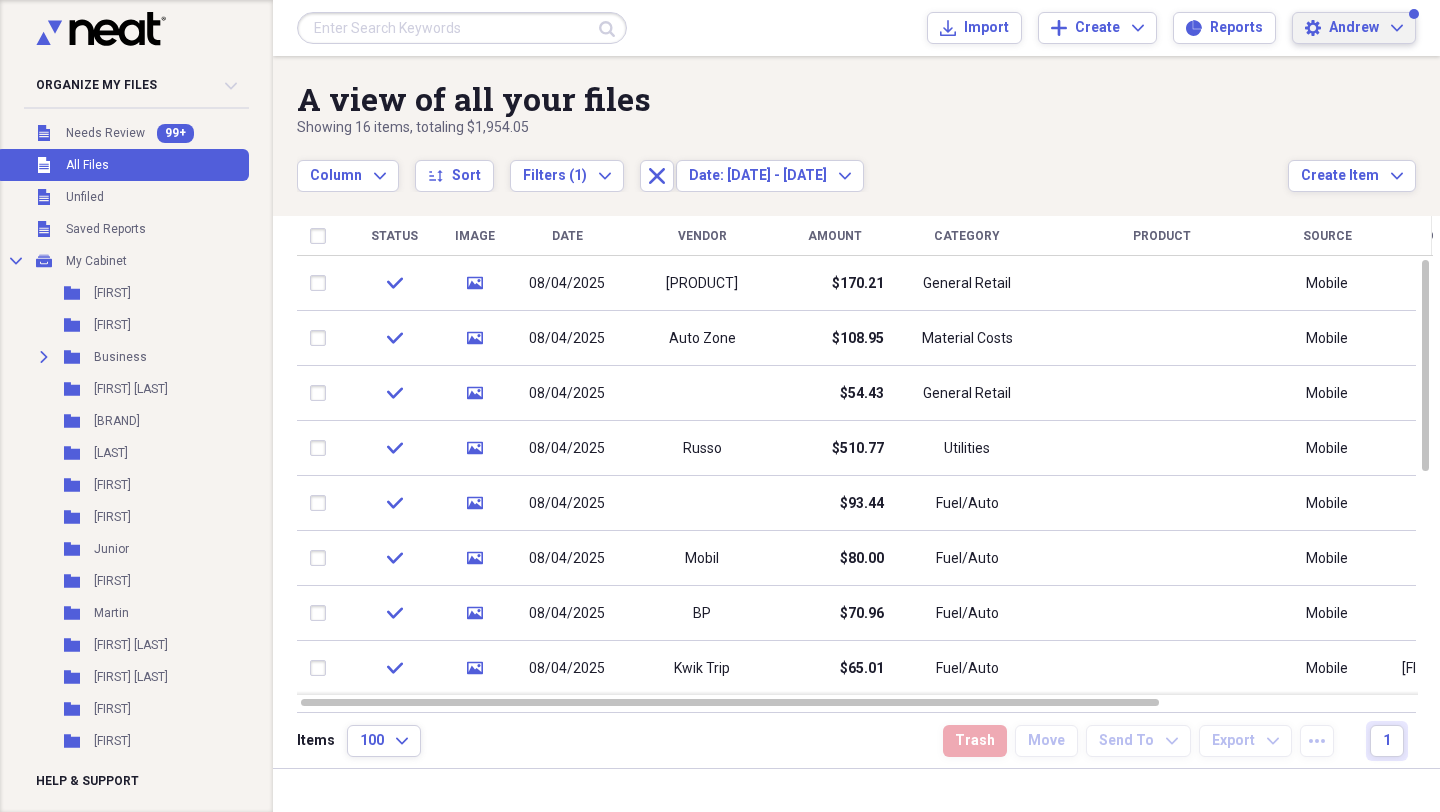 click on "Andrew" at bounding box center [1354, 28] 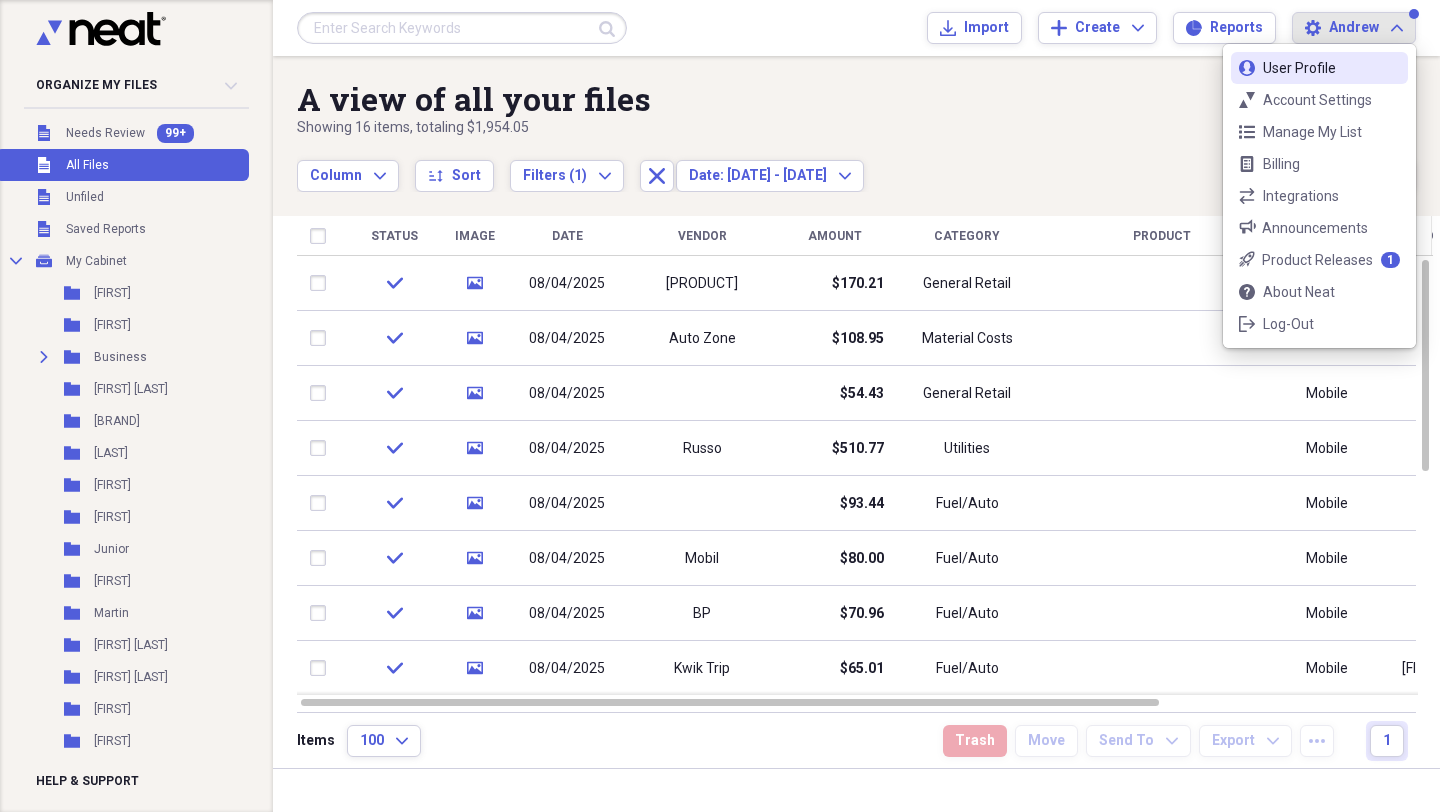 click on "User Profile" at bounding box center [1319, 68] 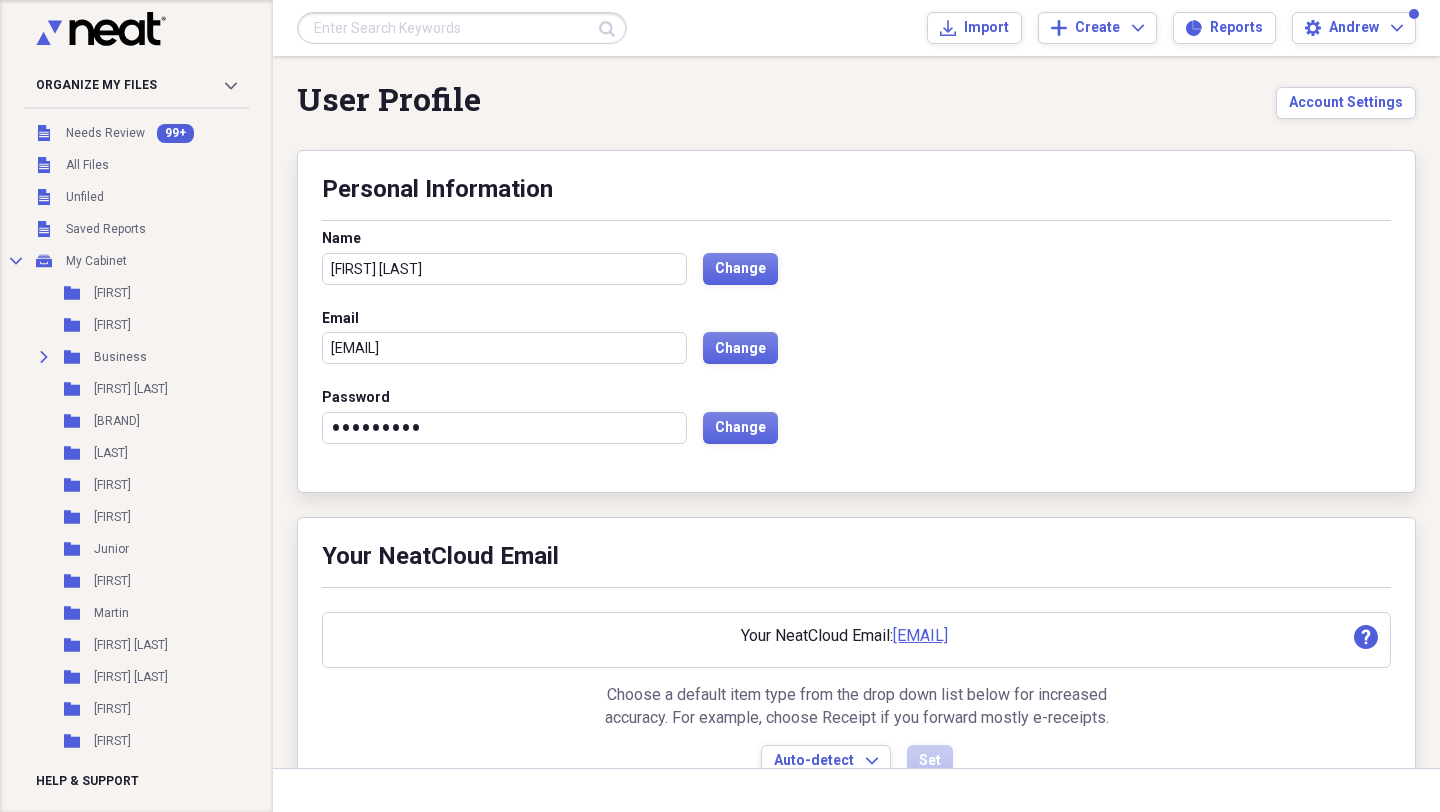 click on "•••••••••" at bounding box center (504, 428) 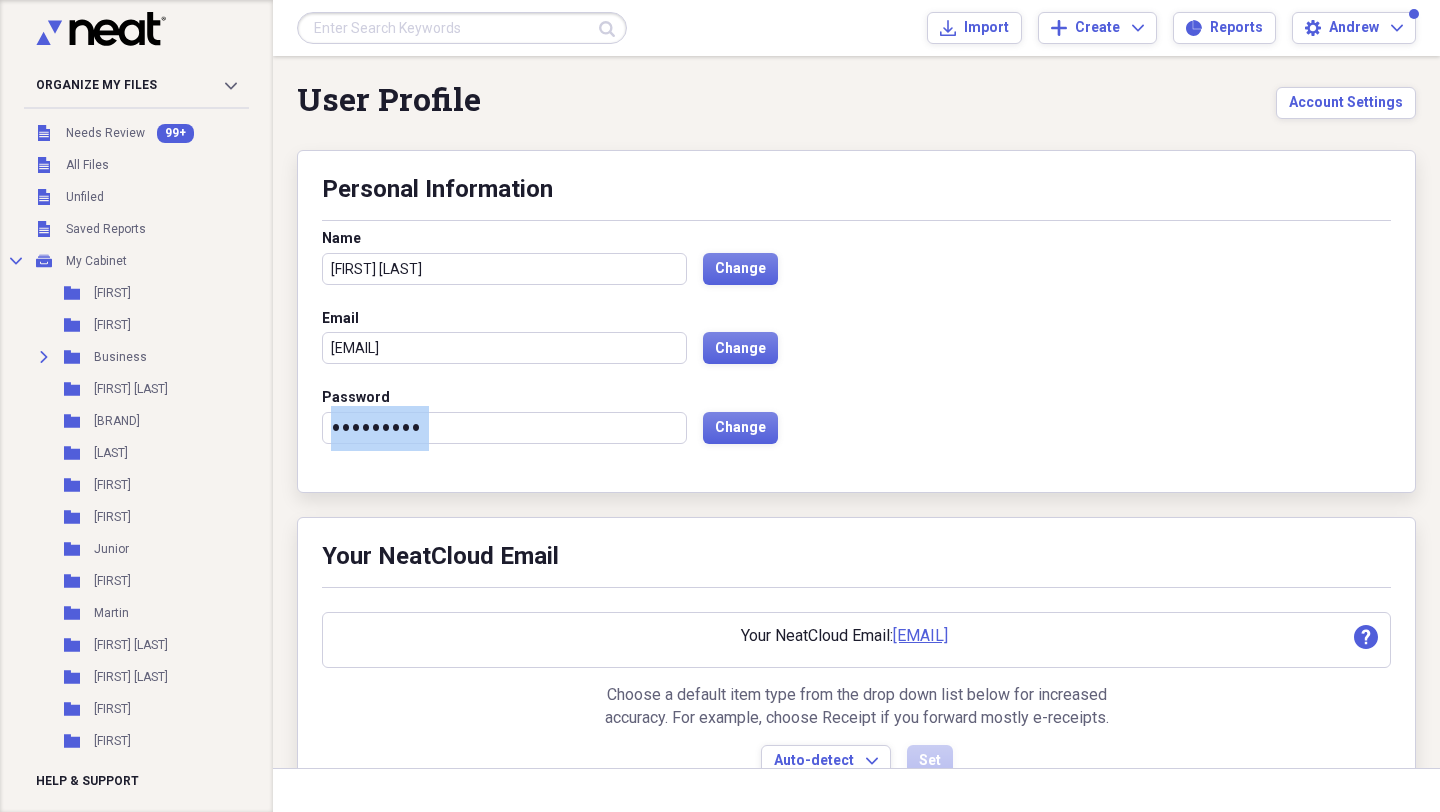 click on "•••••••••" at bounding box center (504, 428) 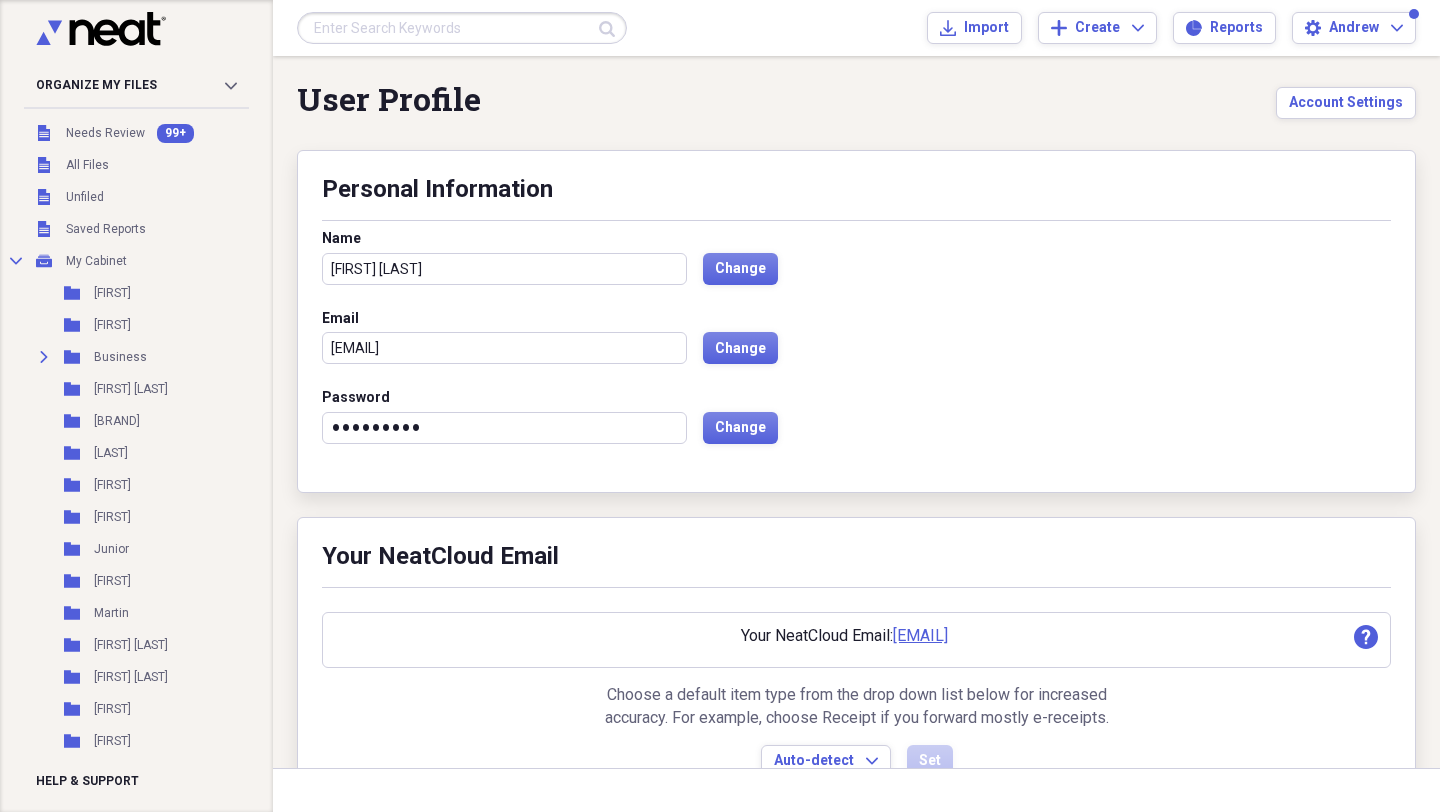 click on "•••••••••" at bounding box center [504, 428] 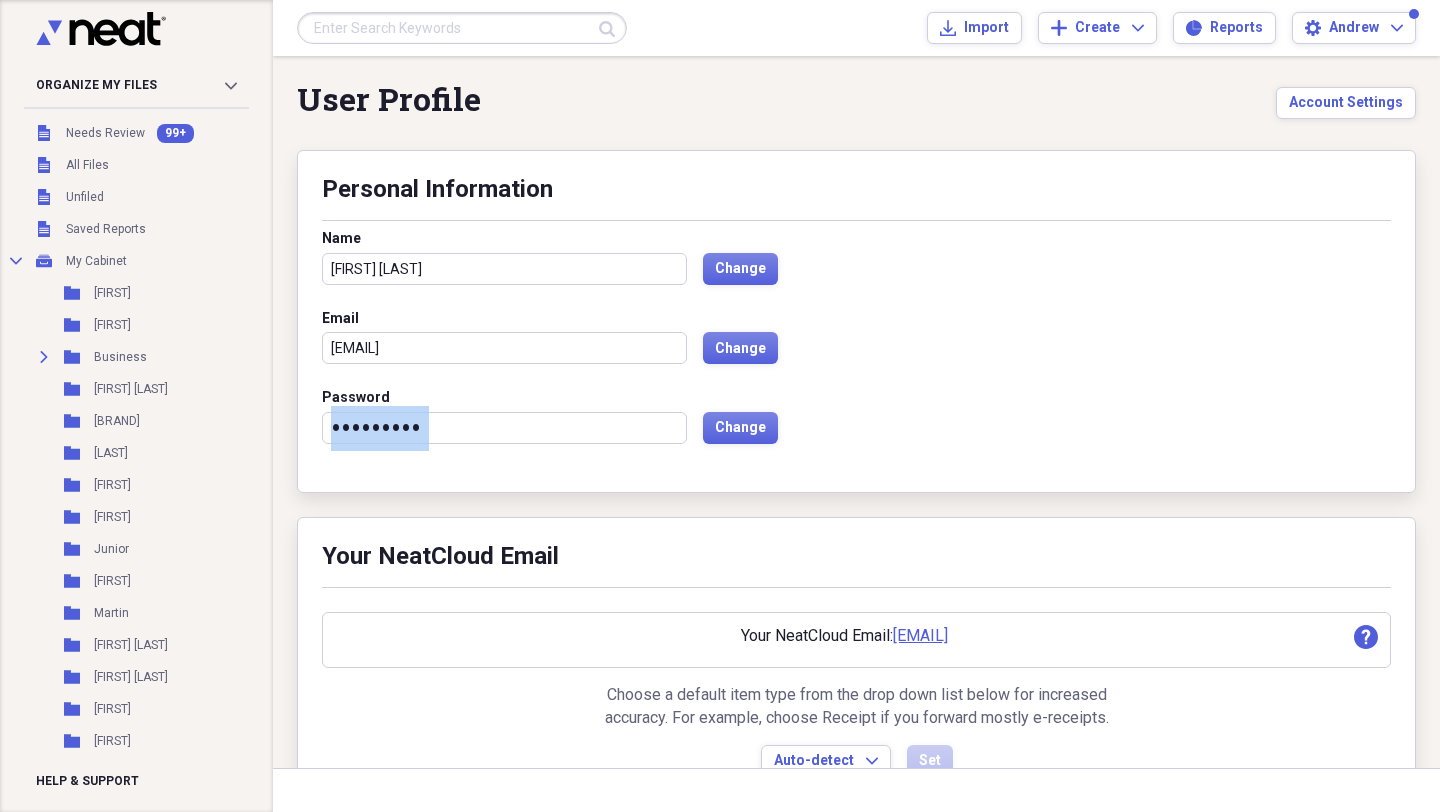 click on "•••••••••" at bounding box center (504, 428) 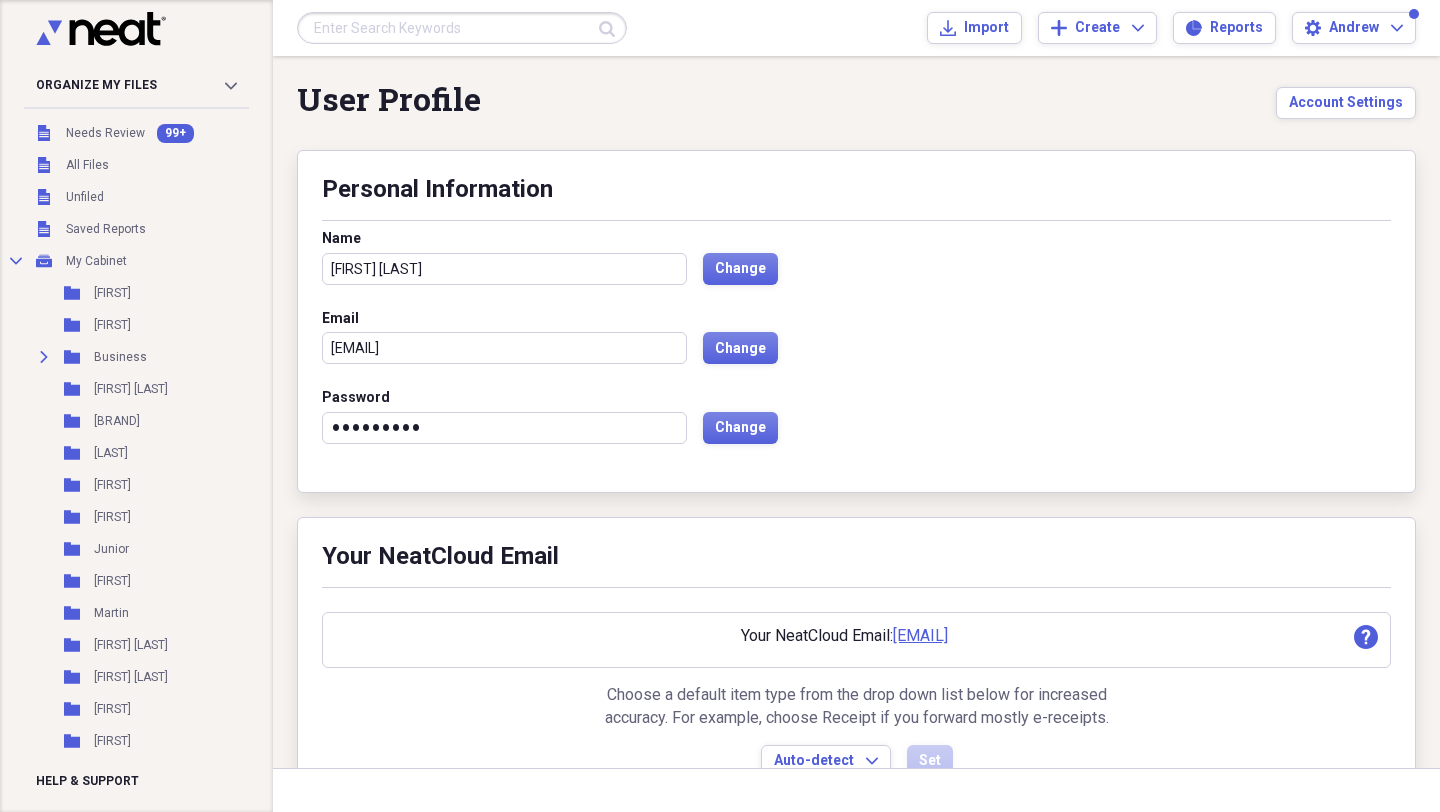 click on "Andrew Pollina Change" at bounding box center [856, 269] 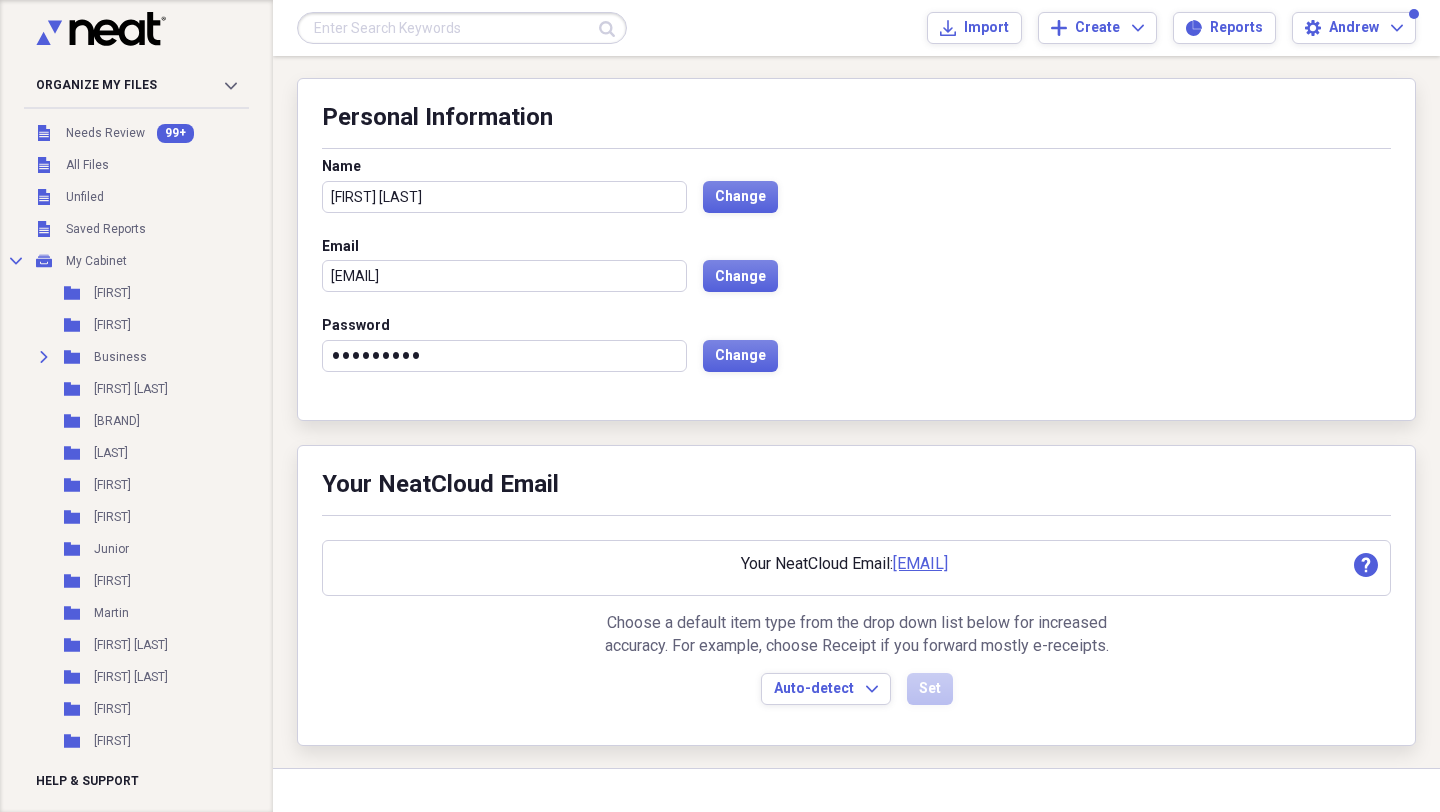 scroll, scrollTop: 0, scrollLeft: 0, axis: both 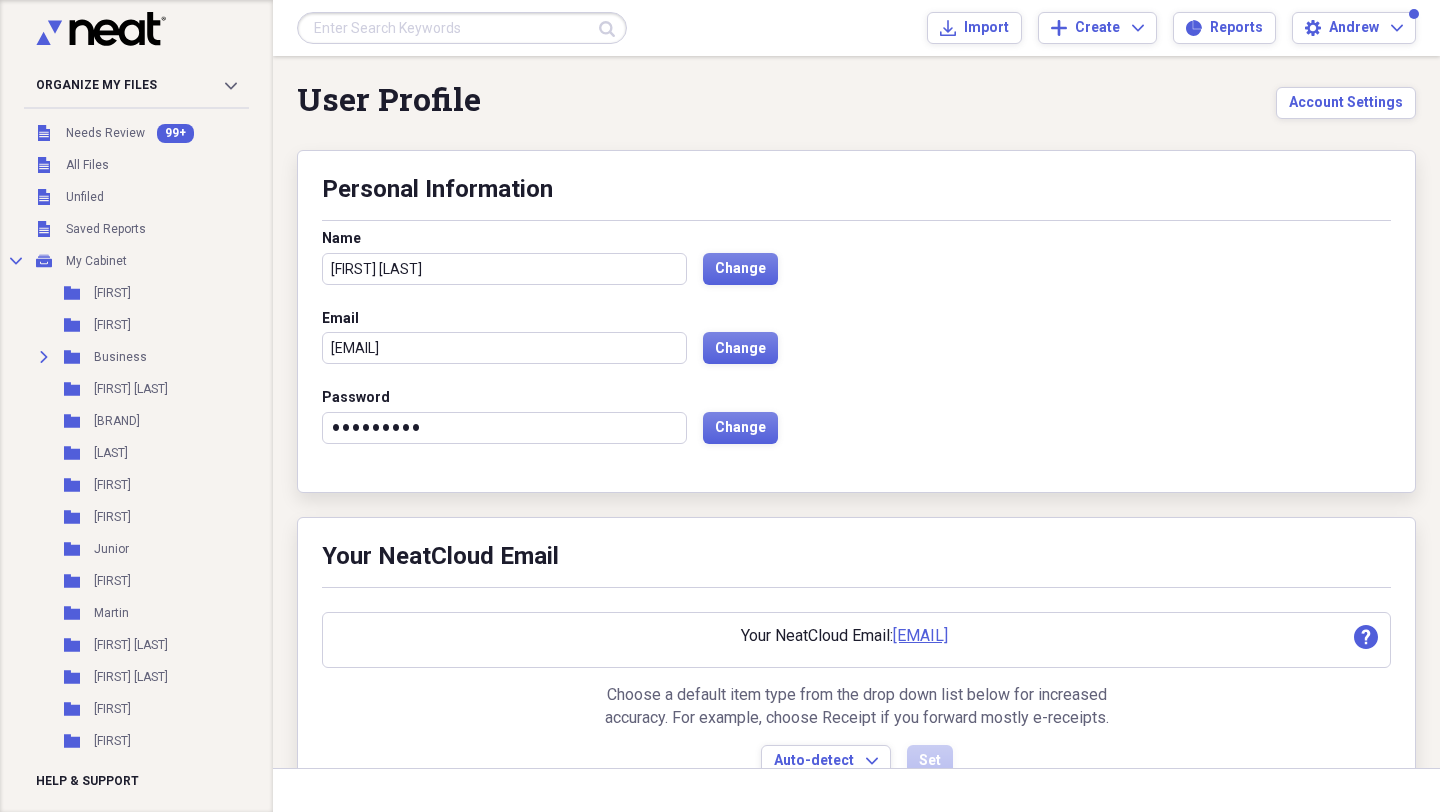 click on "•••••••••" at bounding box center (504, 428) 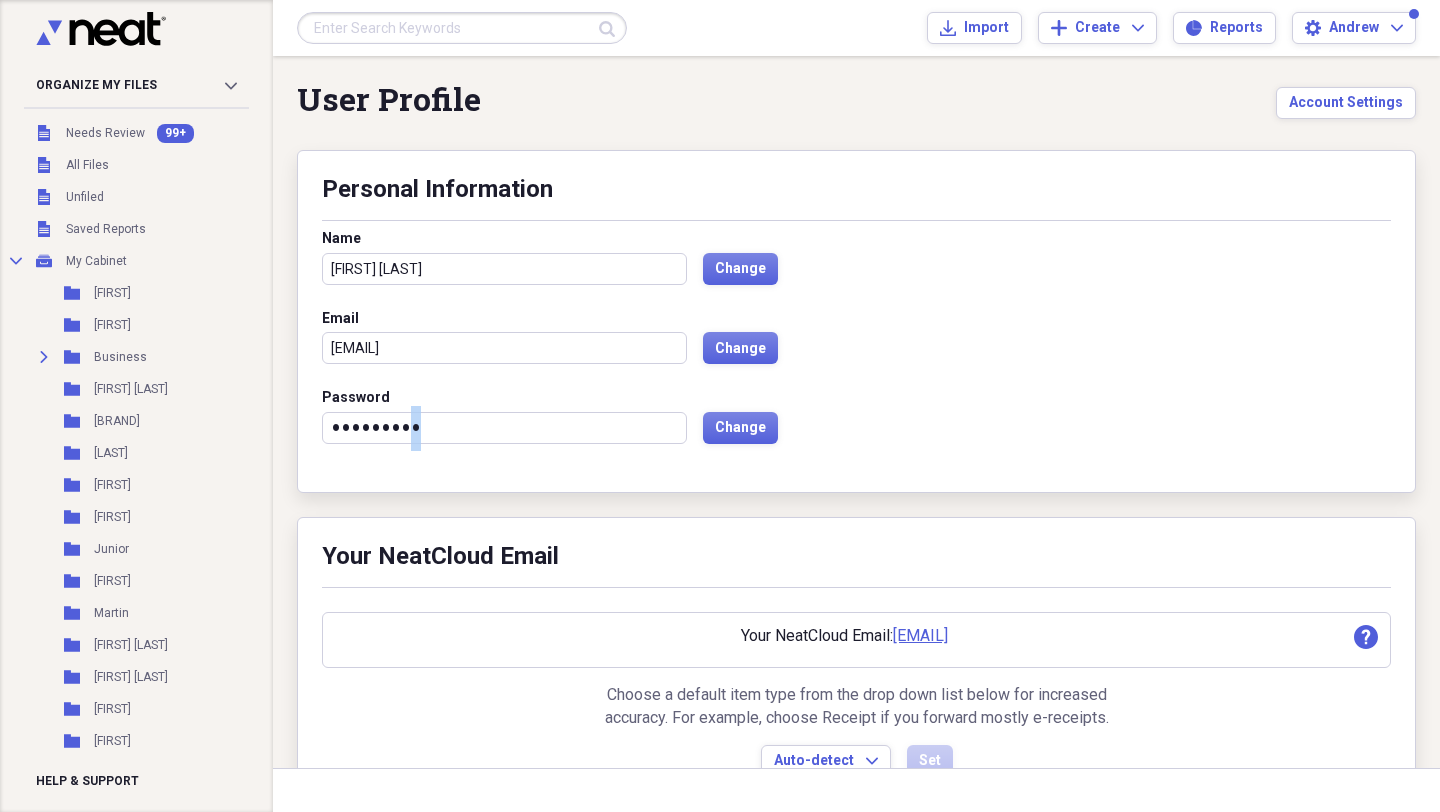 click on "•••••••••" at bounding box center (504, 428) 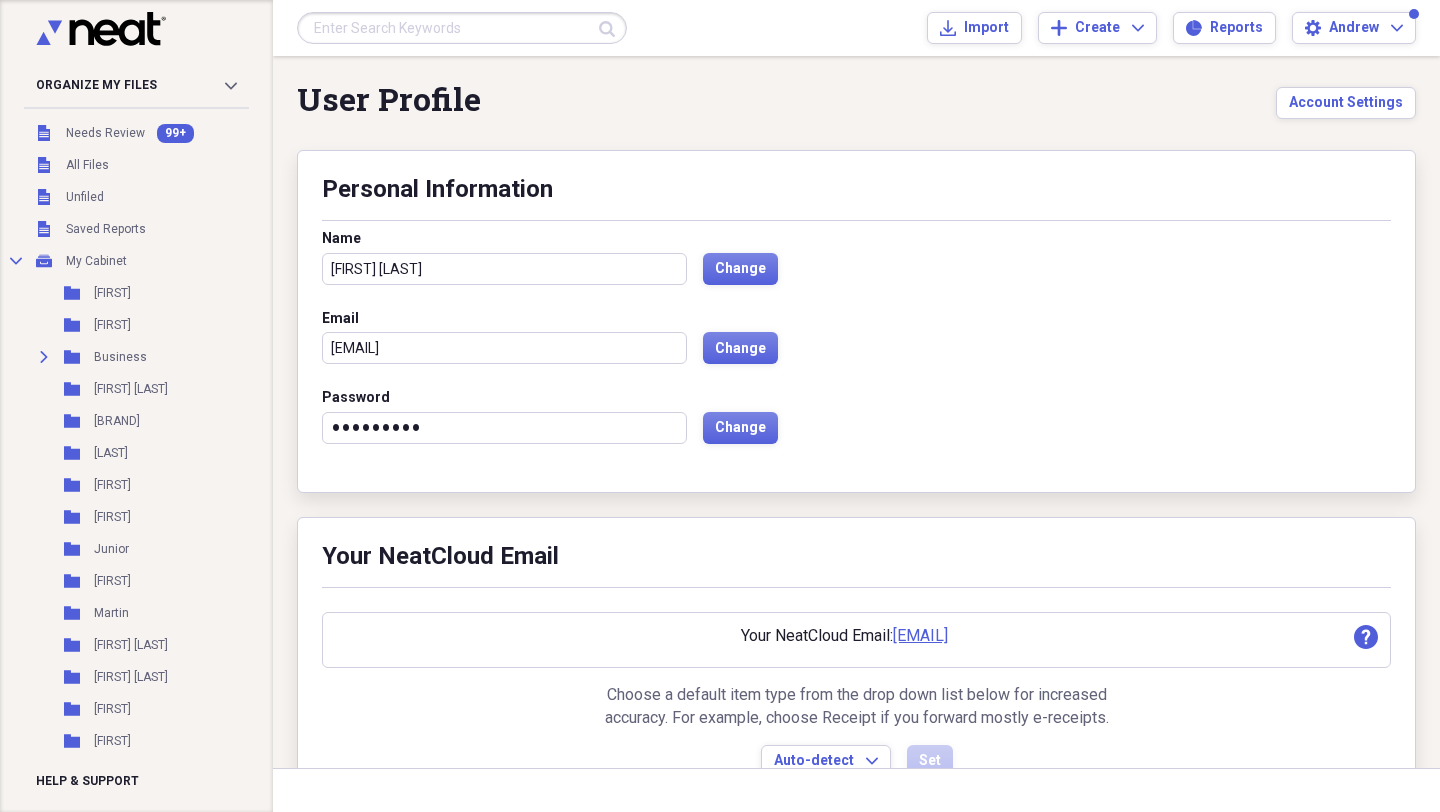 click on "•••••••••" at bounding box center (504, 428) 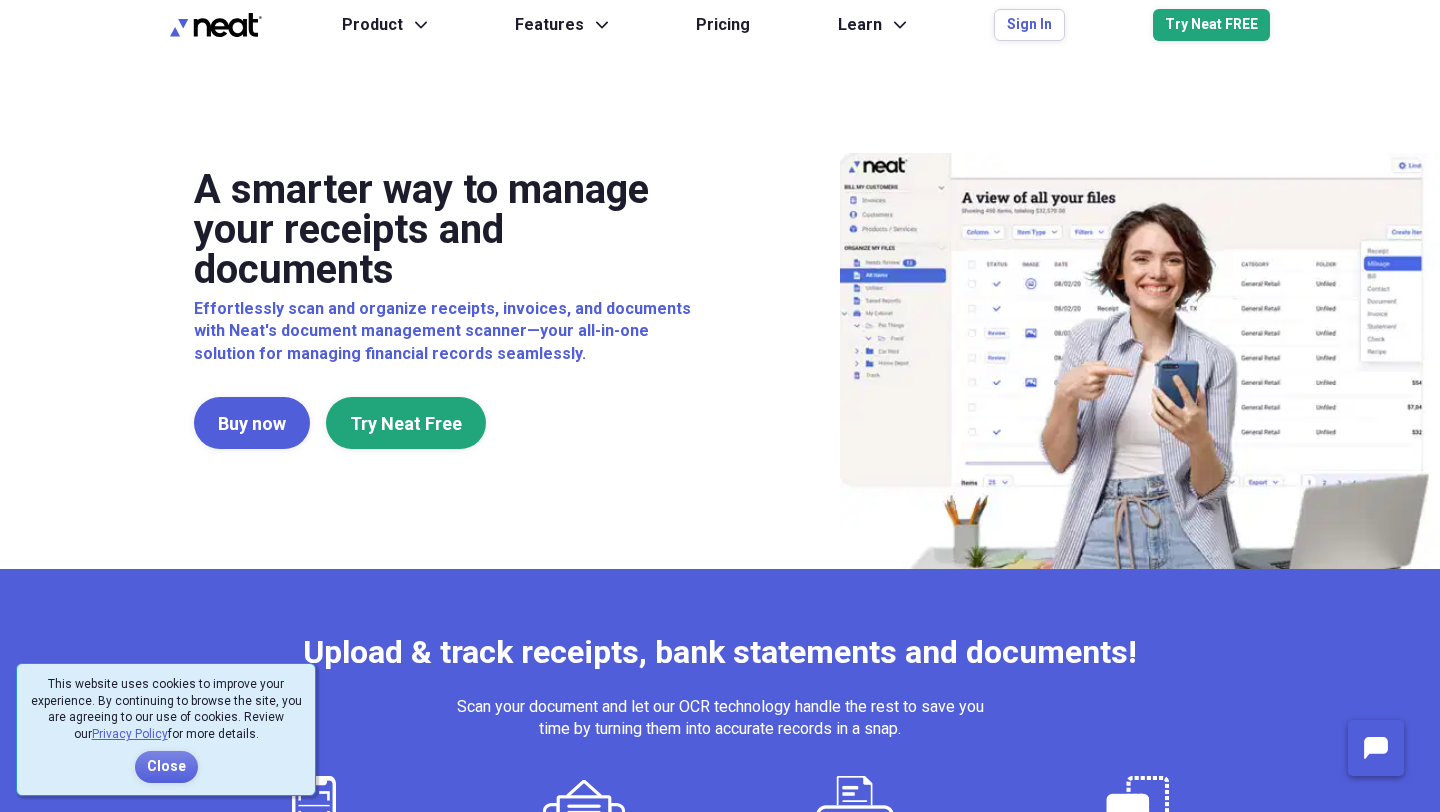scroll, scrollTop: 0, scrollLeft: 0, axis: both 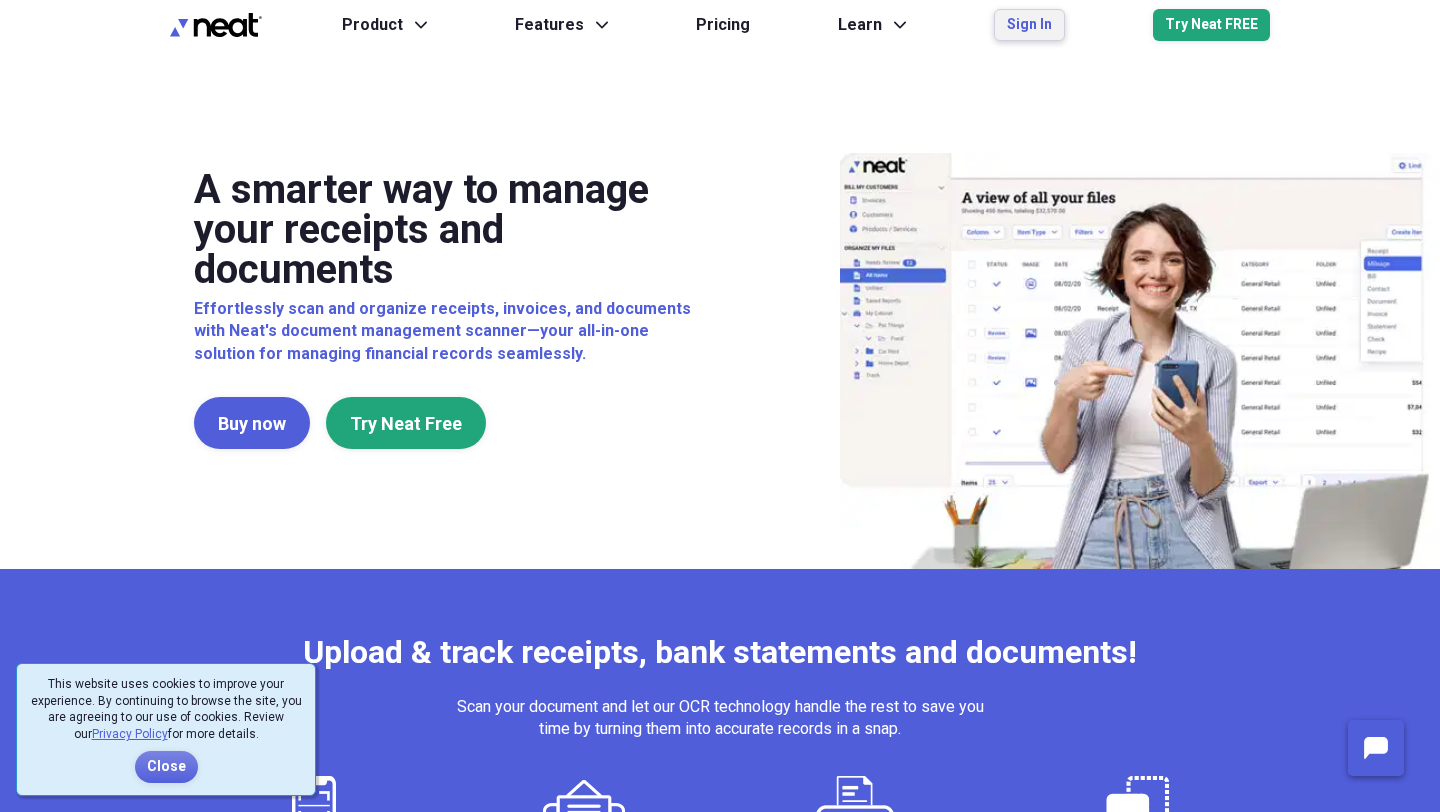 click on "Sign In" at bounding box center [1029, 25] 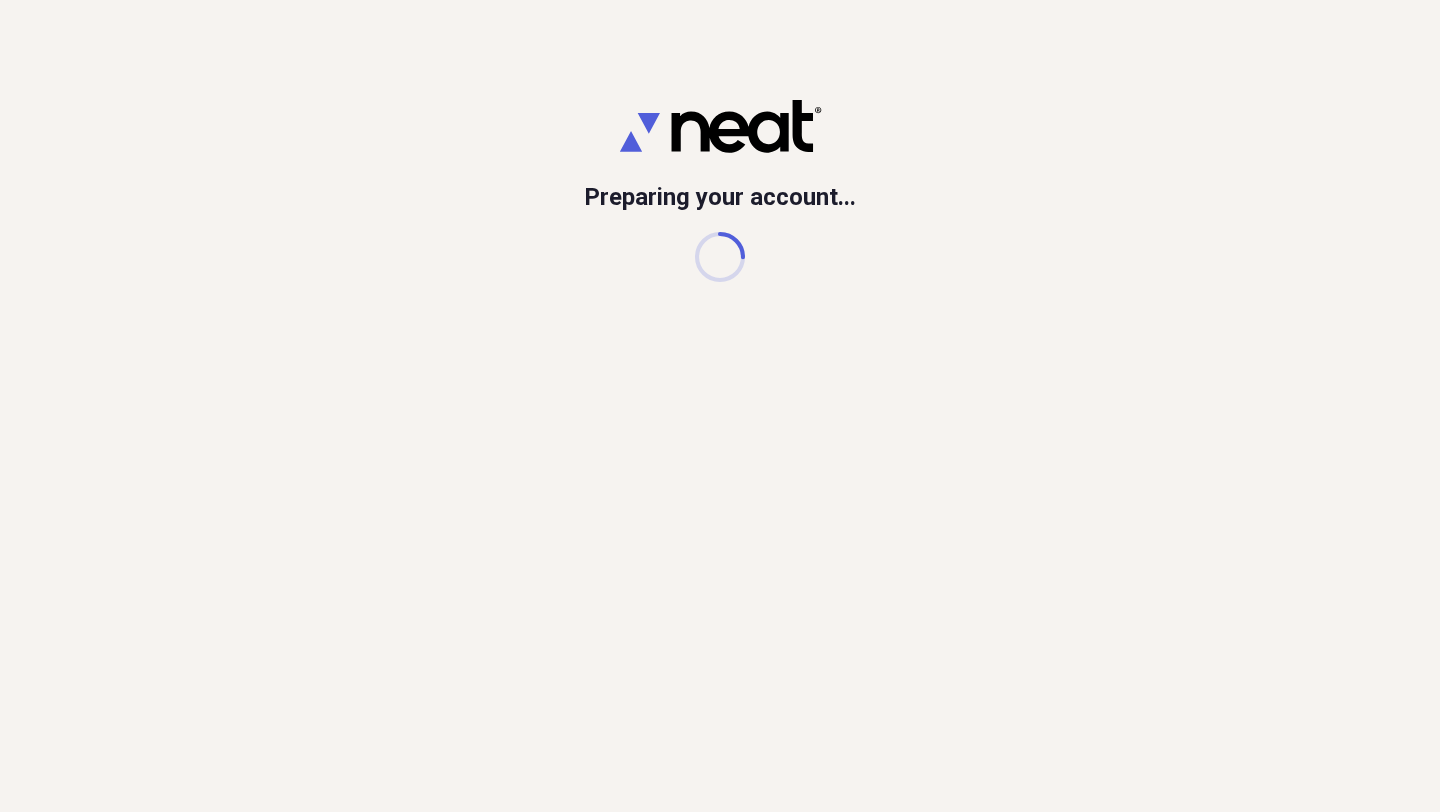 scroll, scrollTop: 0, scrollLeft: 0, axis: both 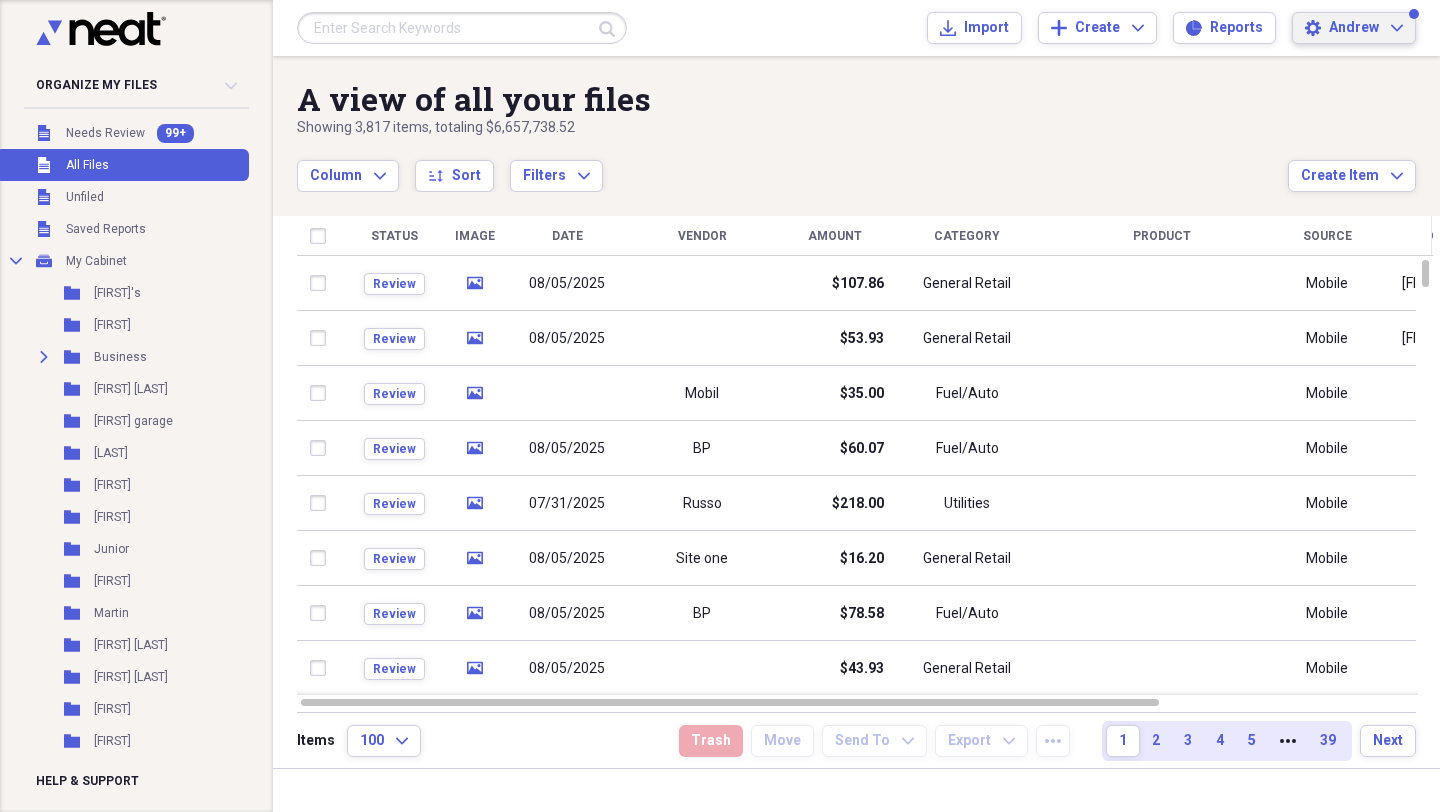 click on "Settings Andrew Expand" at bounding box center (1354, 28) 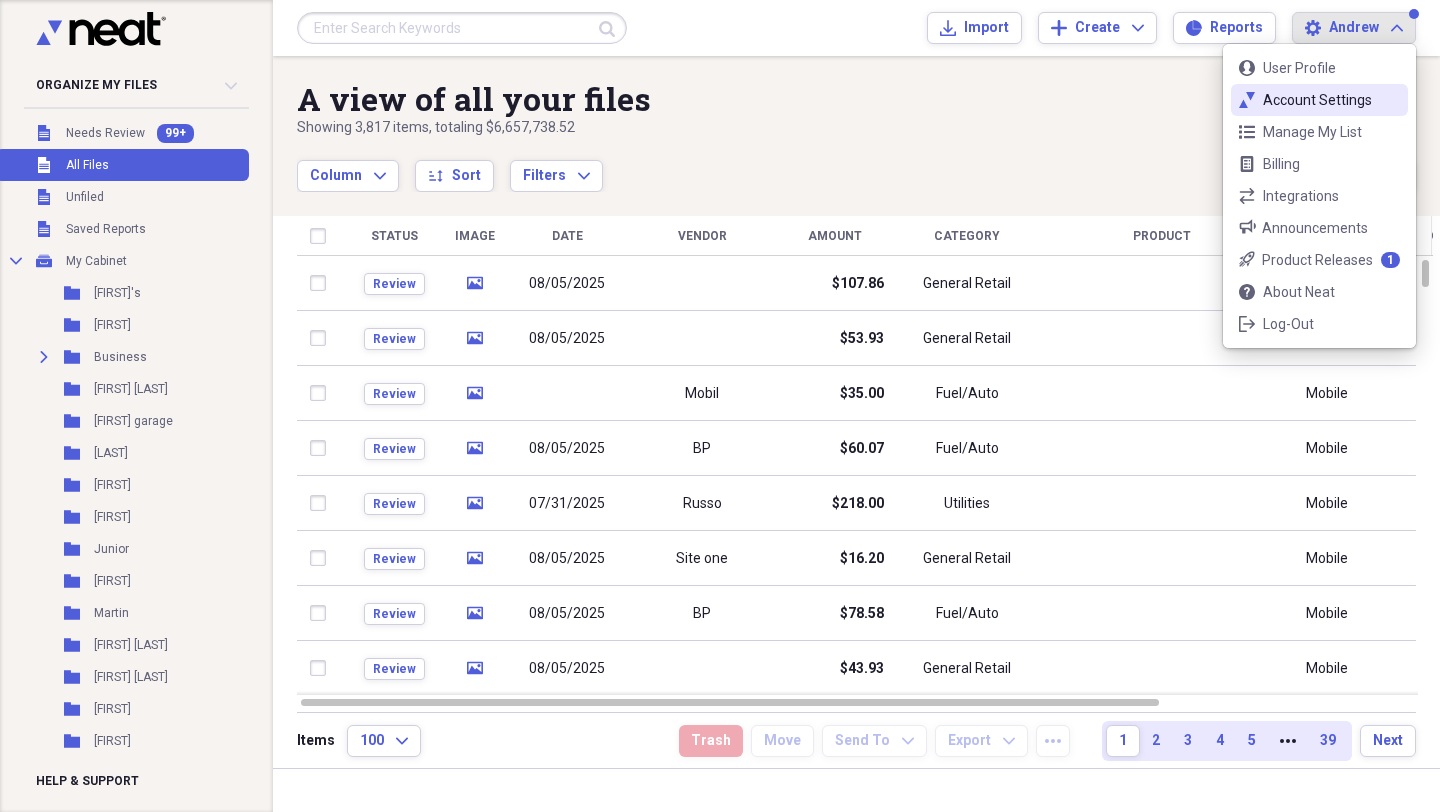 click on "Account Settings" at bounding box center [1319, 100] 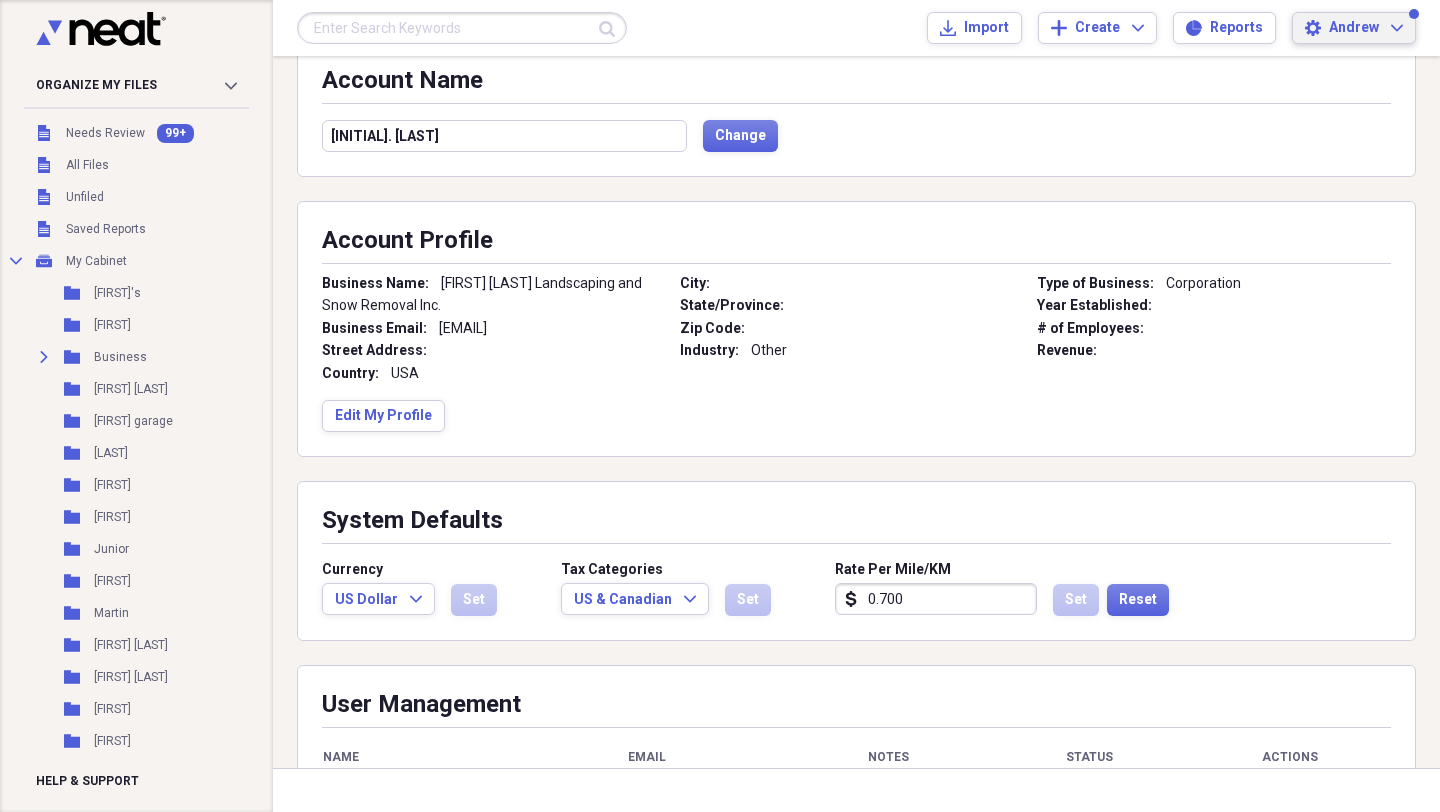 scroll, scrollTop: 0, scrollLeft: 0, axis: both 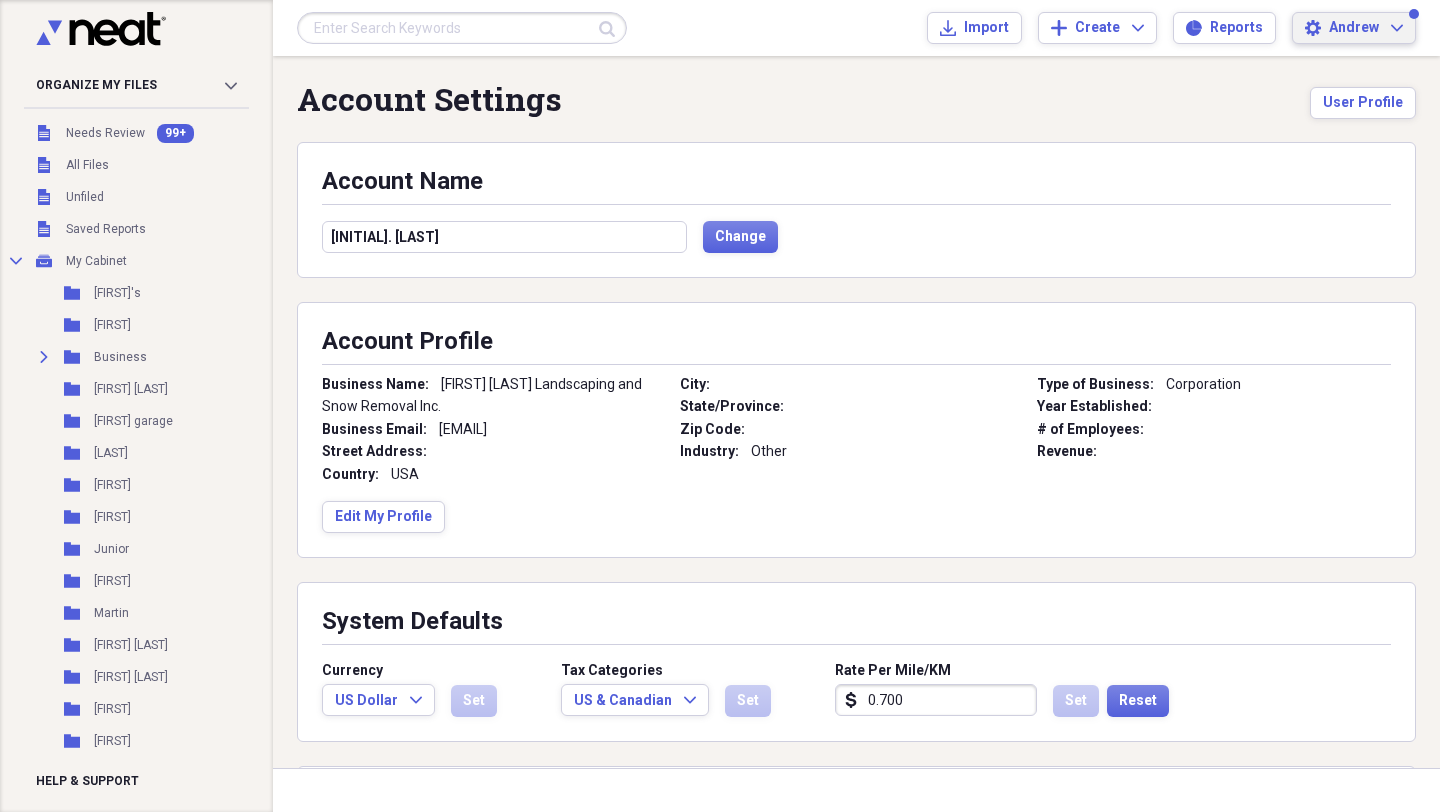 click on "Andrew" at bounding box center (1354, 28) 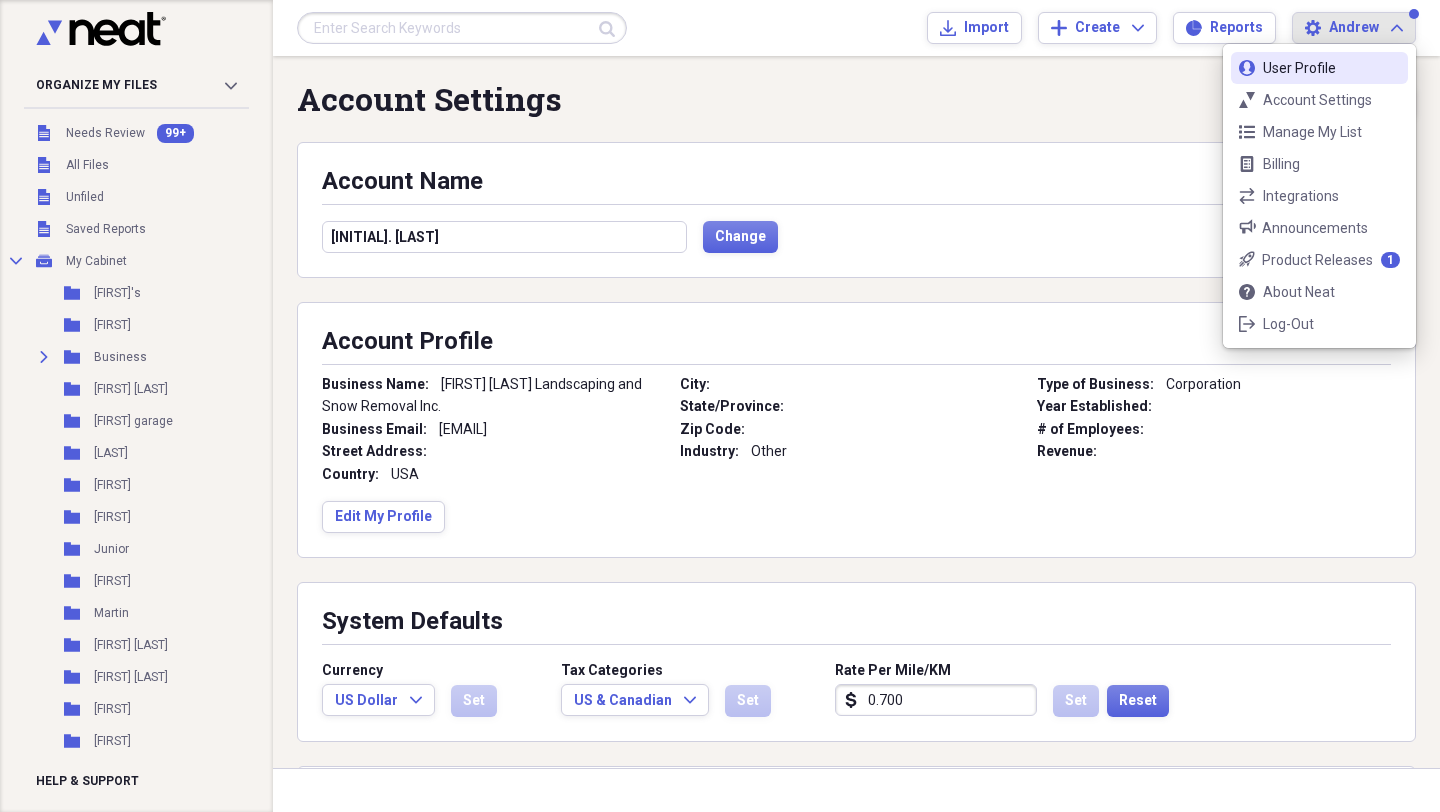 click on "User Profile" at bounding box center (1319, 68) 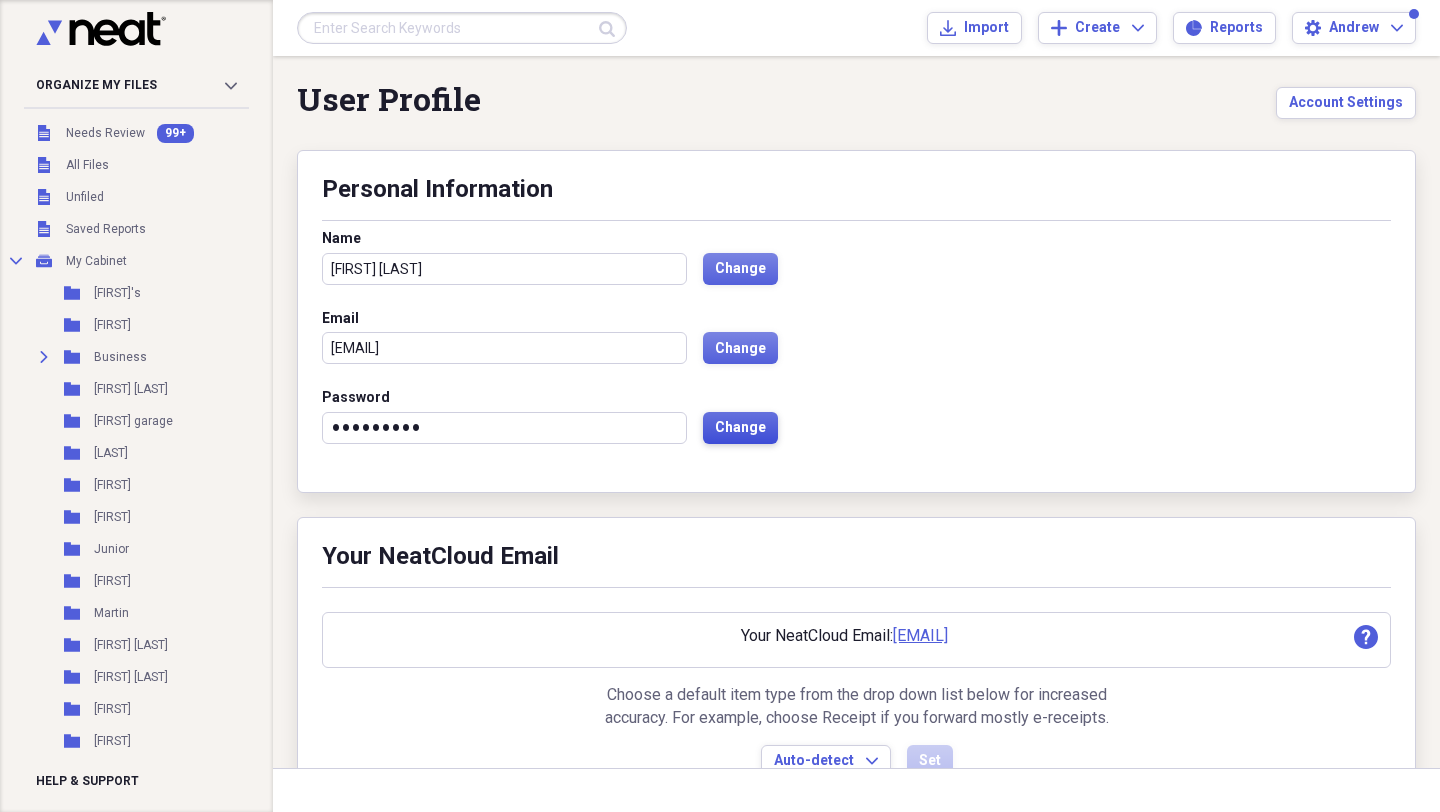 click on "Change" at bounding box center [740, 428] 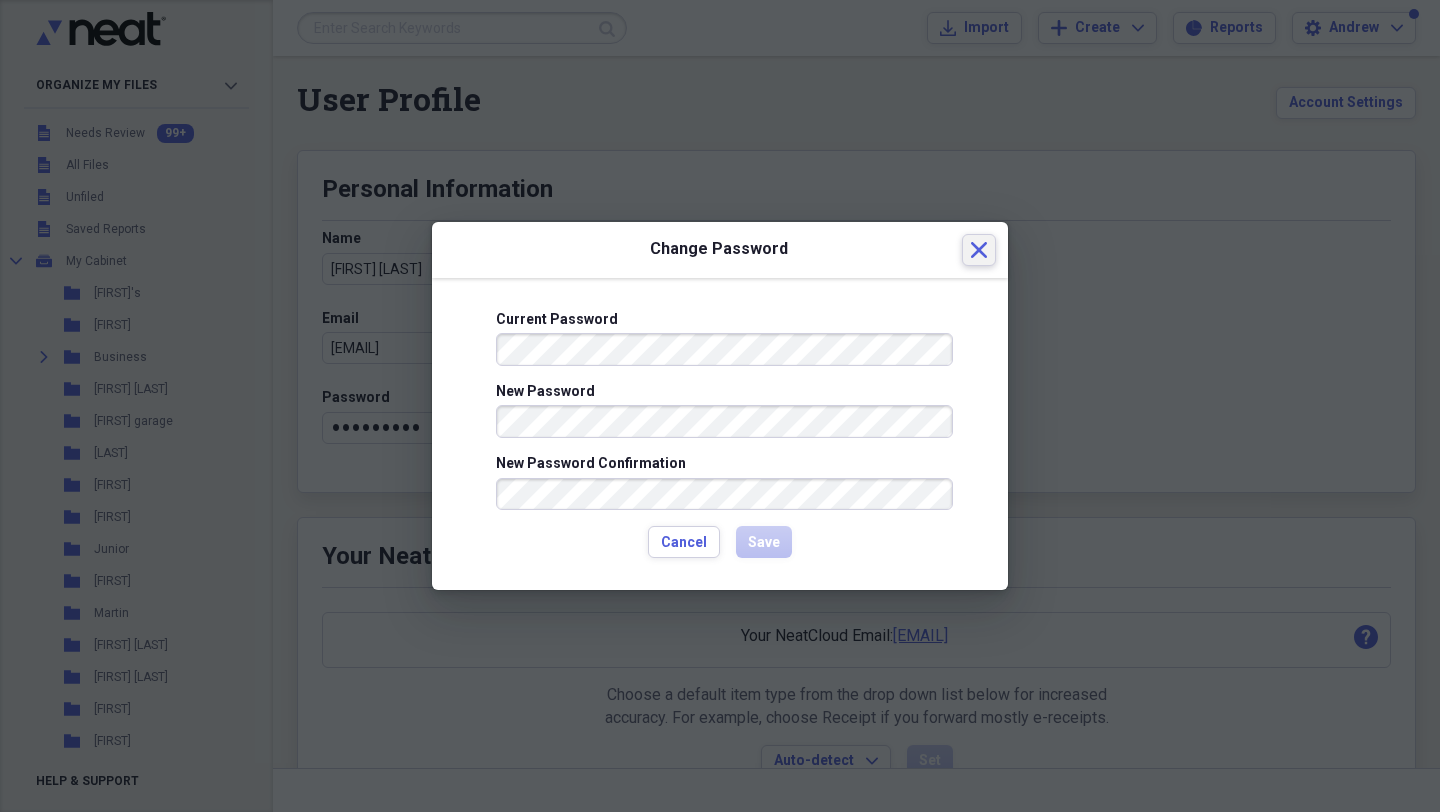 click on "Close" at bounding box center [979, 250] 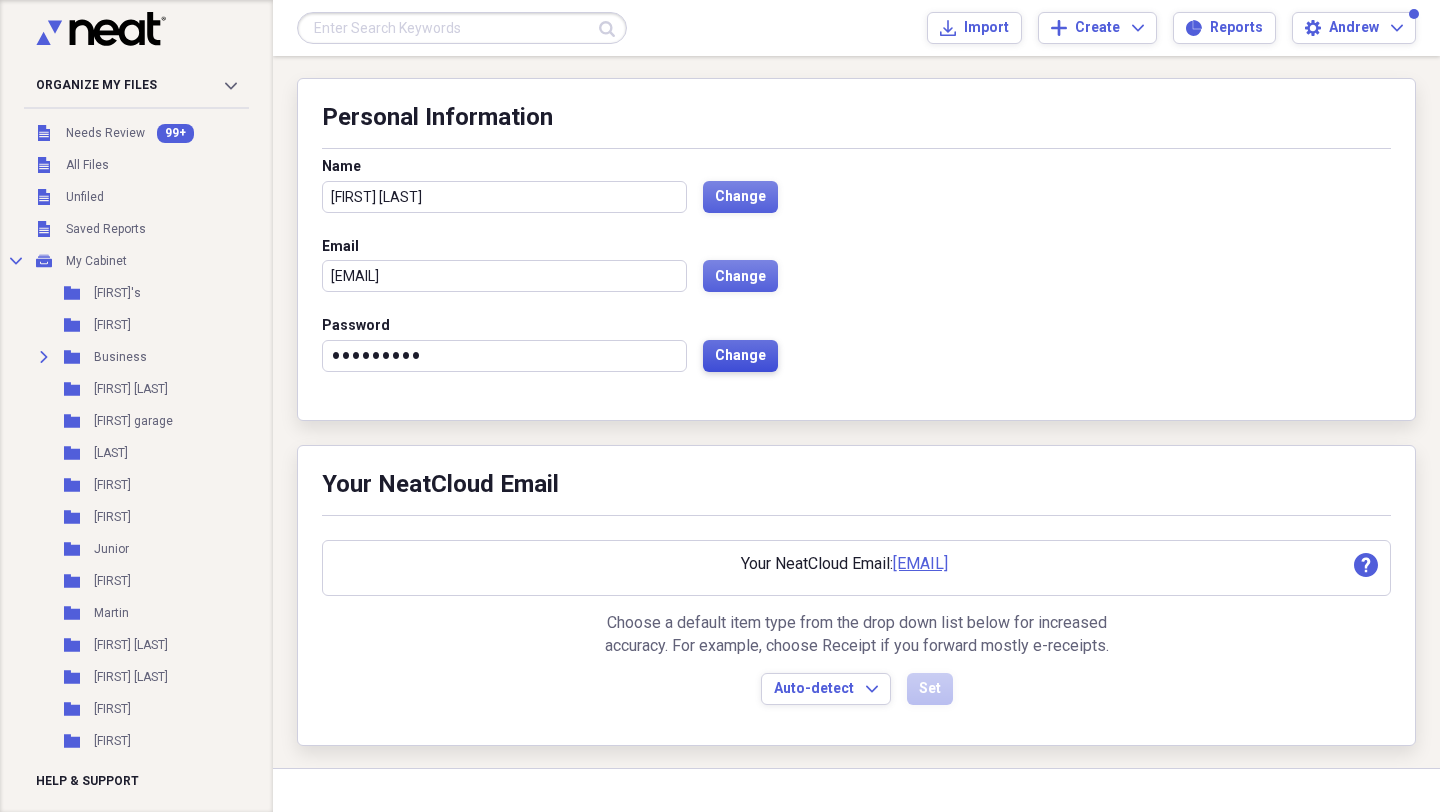 scroll, scrollTop: 0, scrollLeft: 0, axis: both 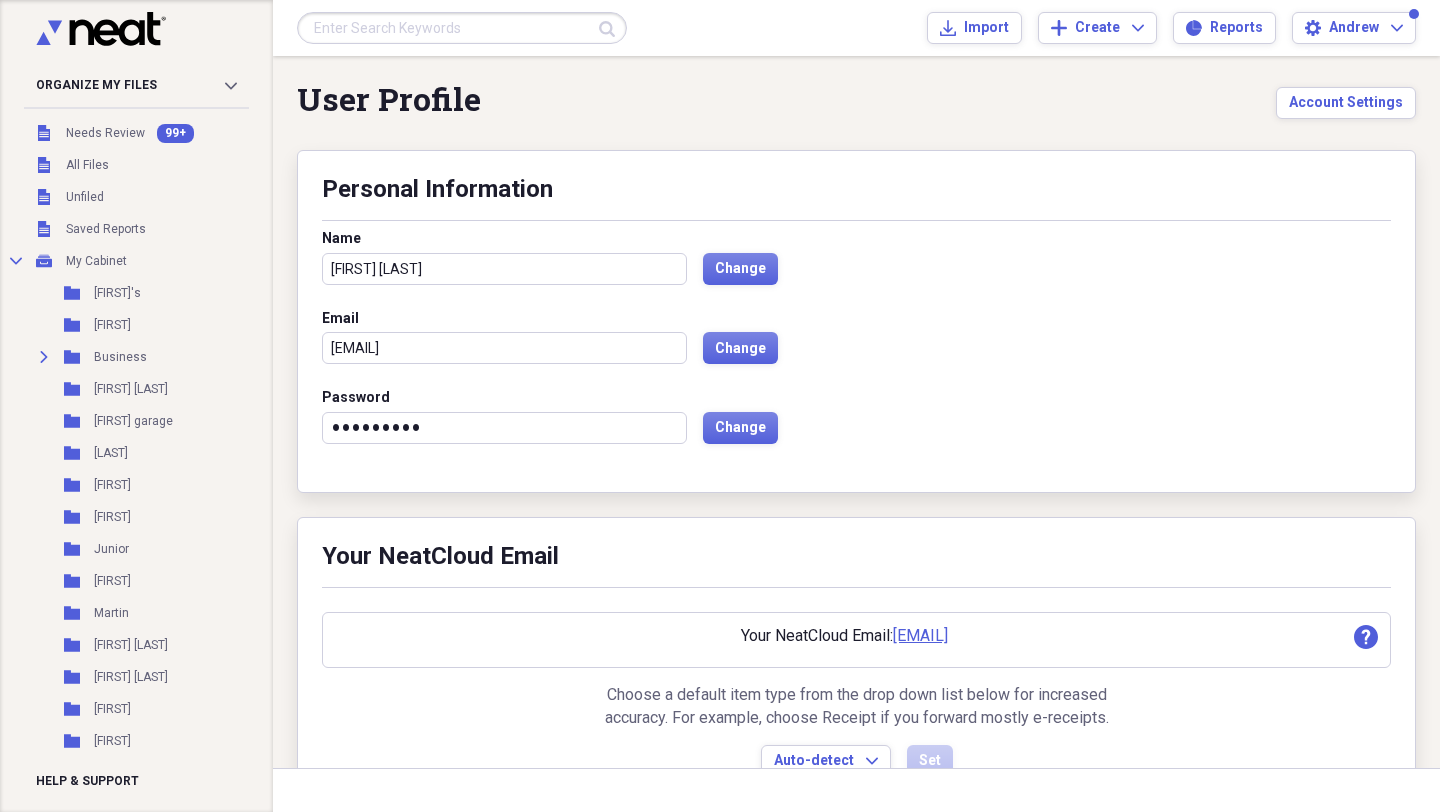 click on "•••••••••" at bounding box center (504, 428) 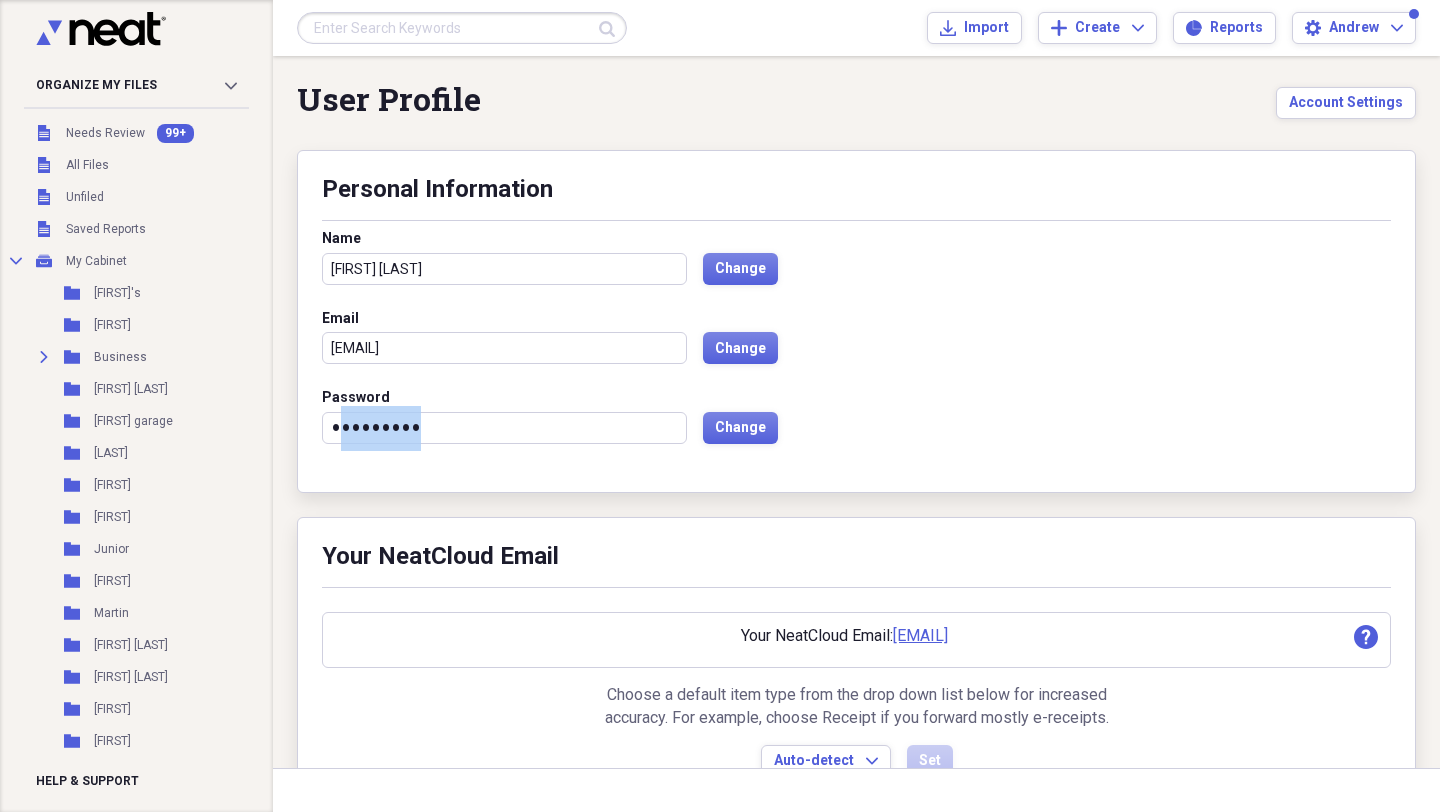 drag, startPoint x: 347, startPoint y: 425, endPoint x: 446, endPoint y: 418, distance: 99.24717 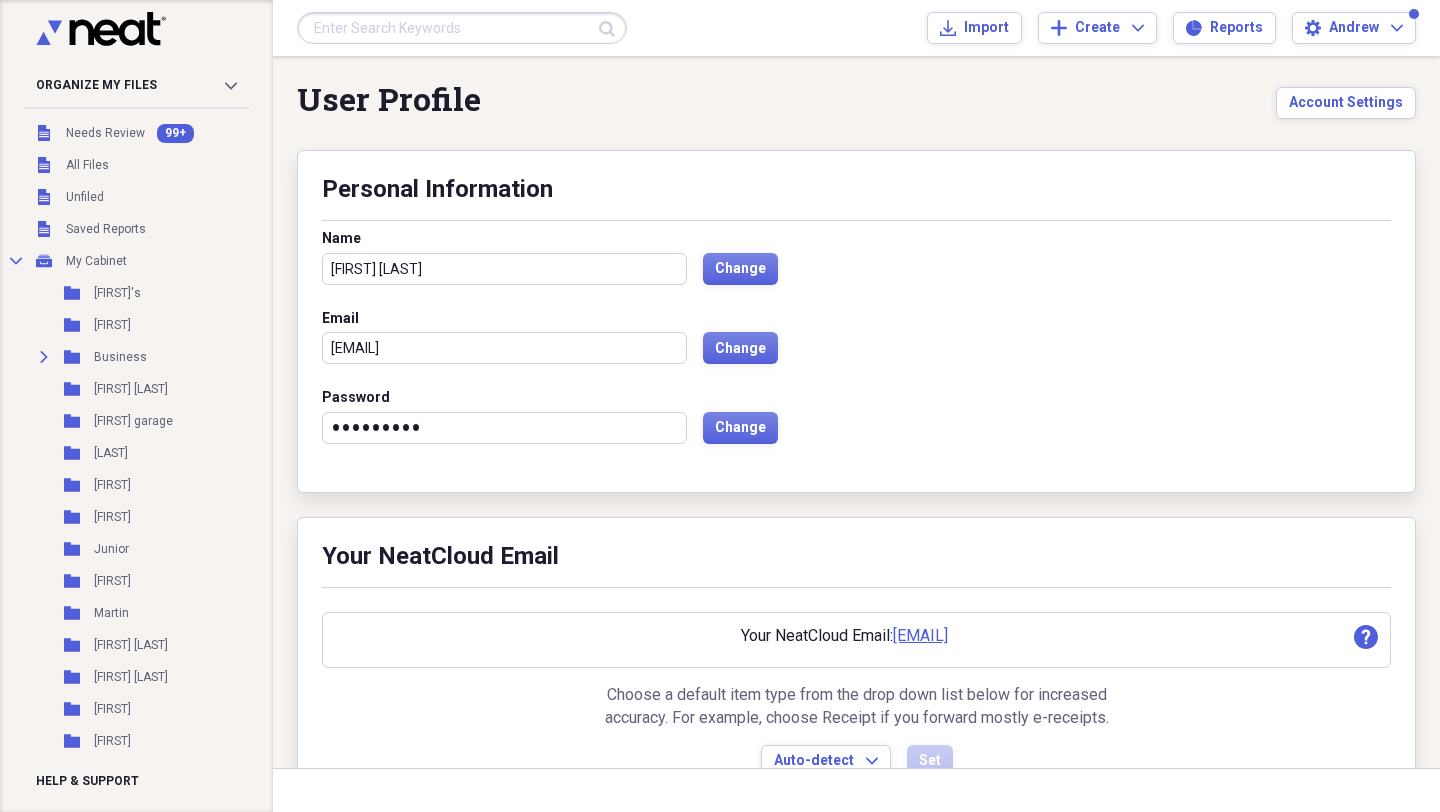 click on "•••••••••" at bounding box center [504, 428] 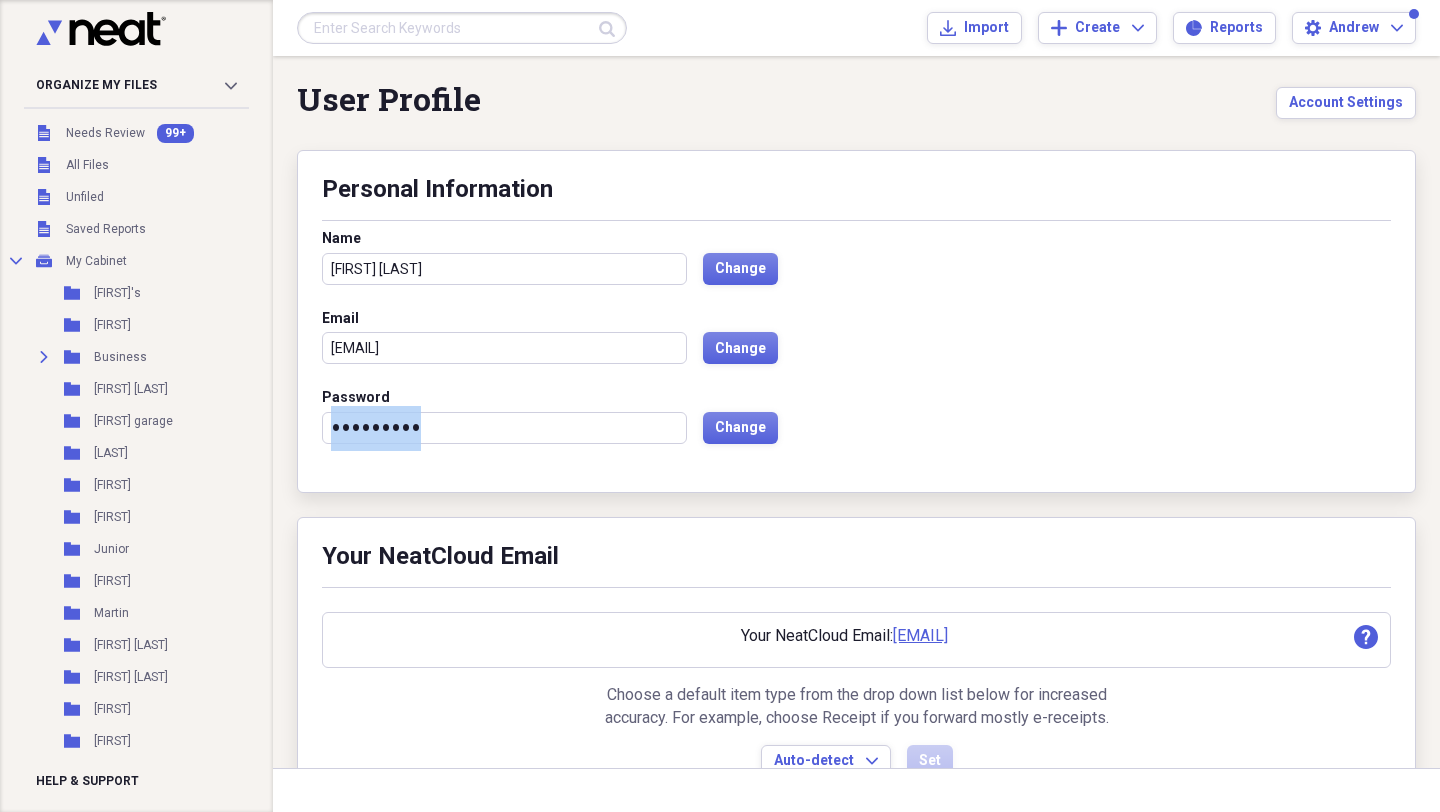 drag, startPoint x: 337, startPoint y: 424, endPoint x: 482, endPoint y: 425, distance: 145.00345 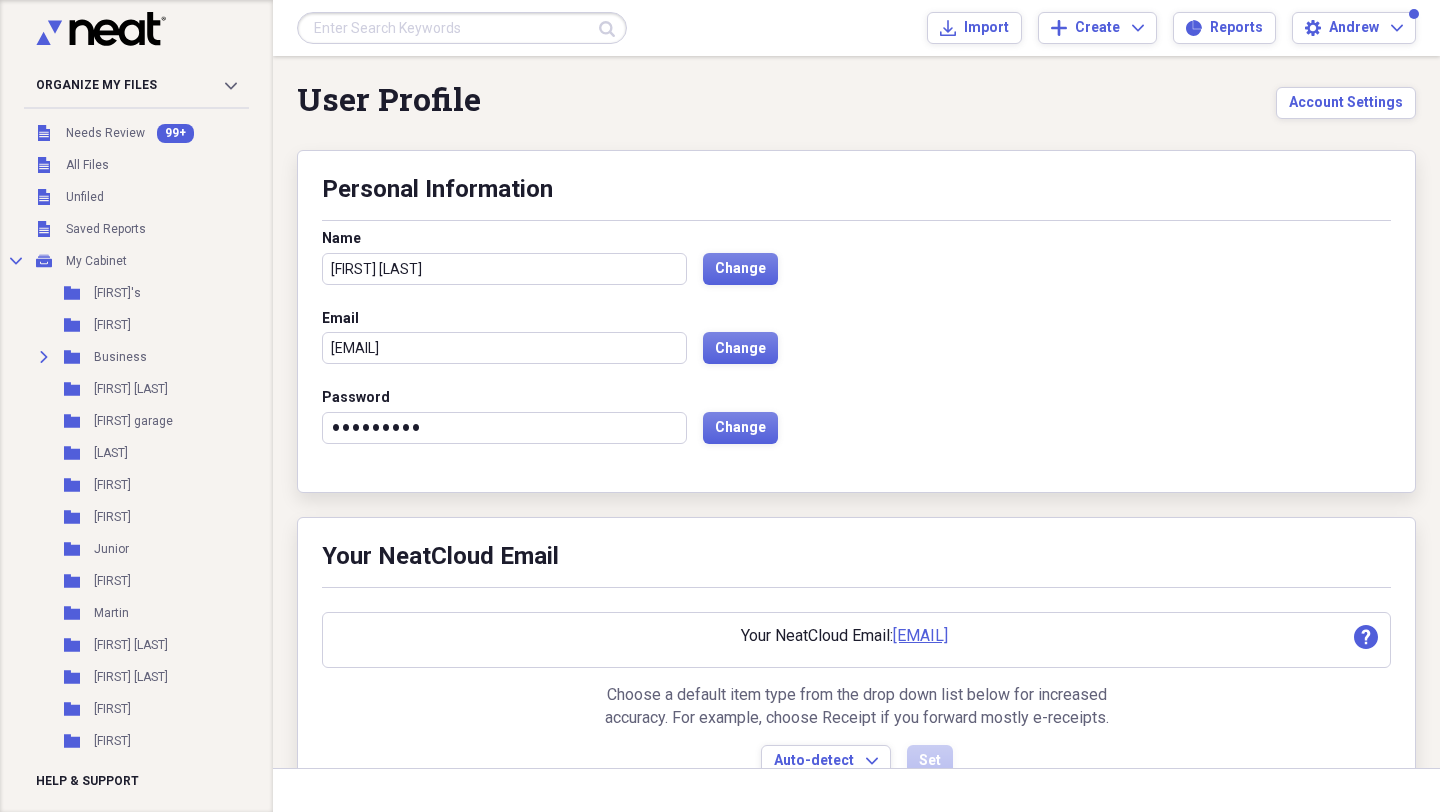 click on "Password ••••••••• Change" at bounding box center [856, 428] 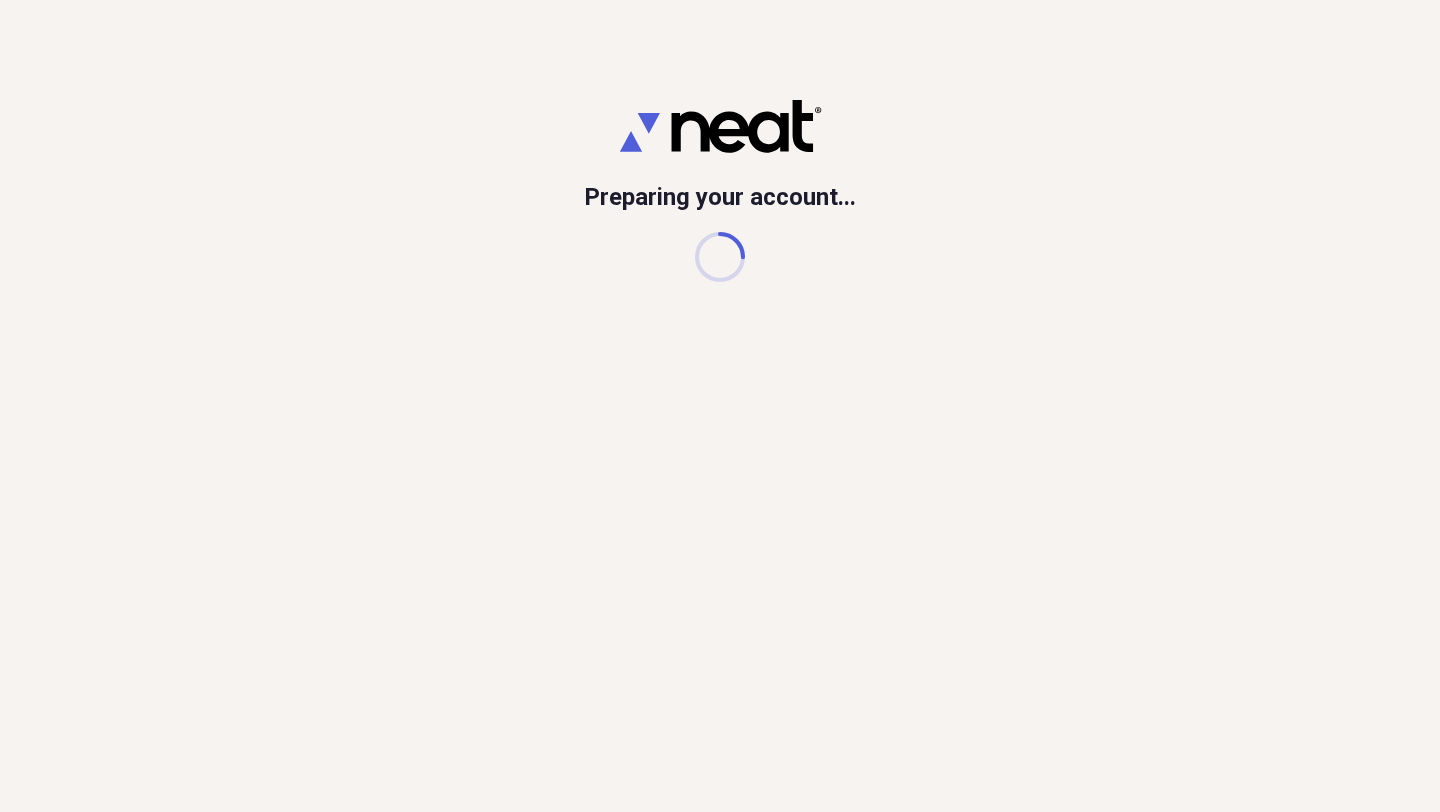 scroll, scrollTop: 0, scrollLeft: 0, axis: both 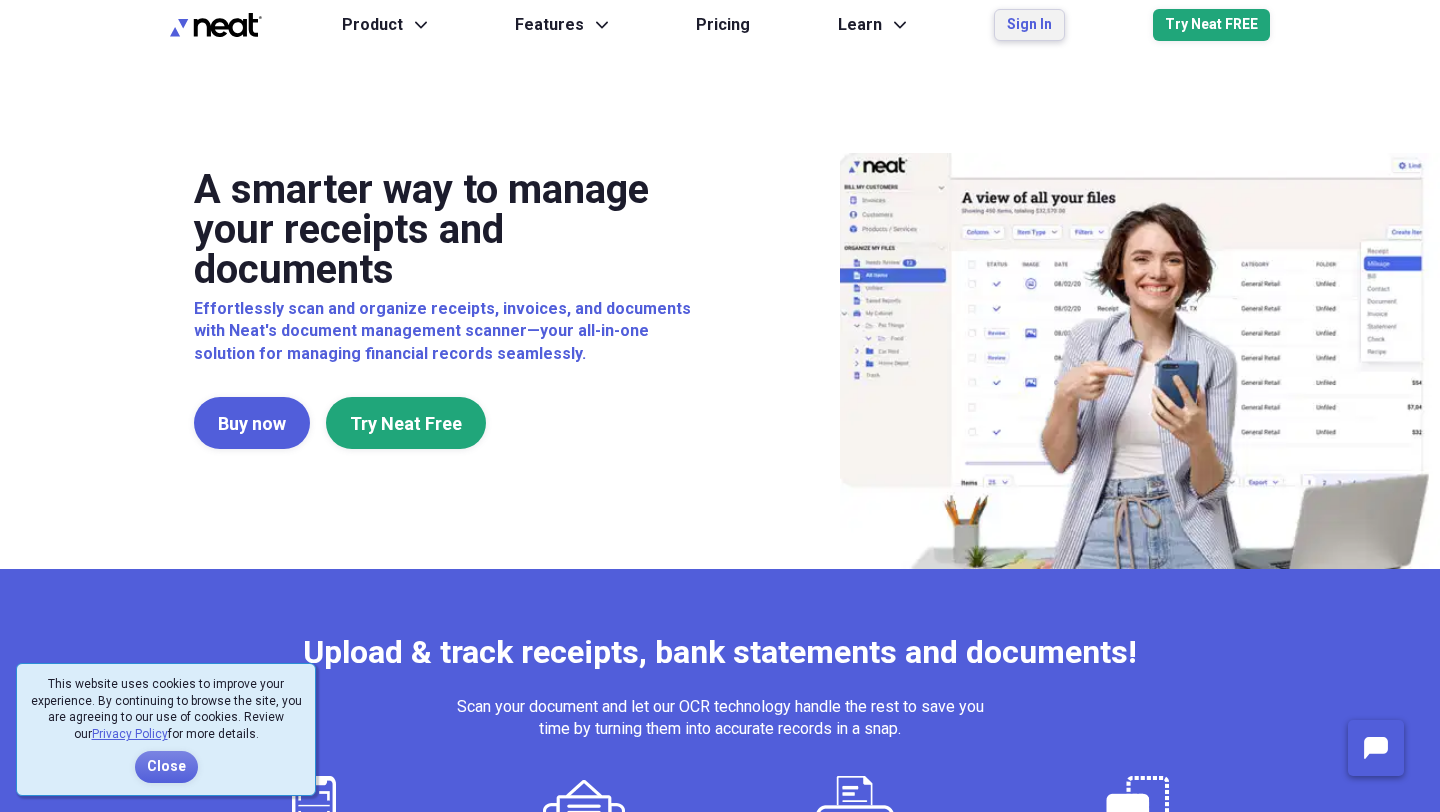 click on "Sign In" at bounding box center [1029, 25] 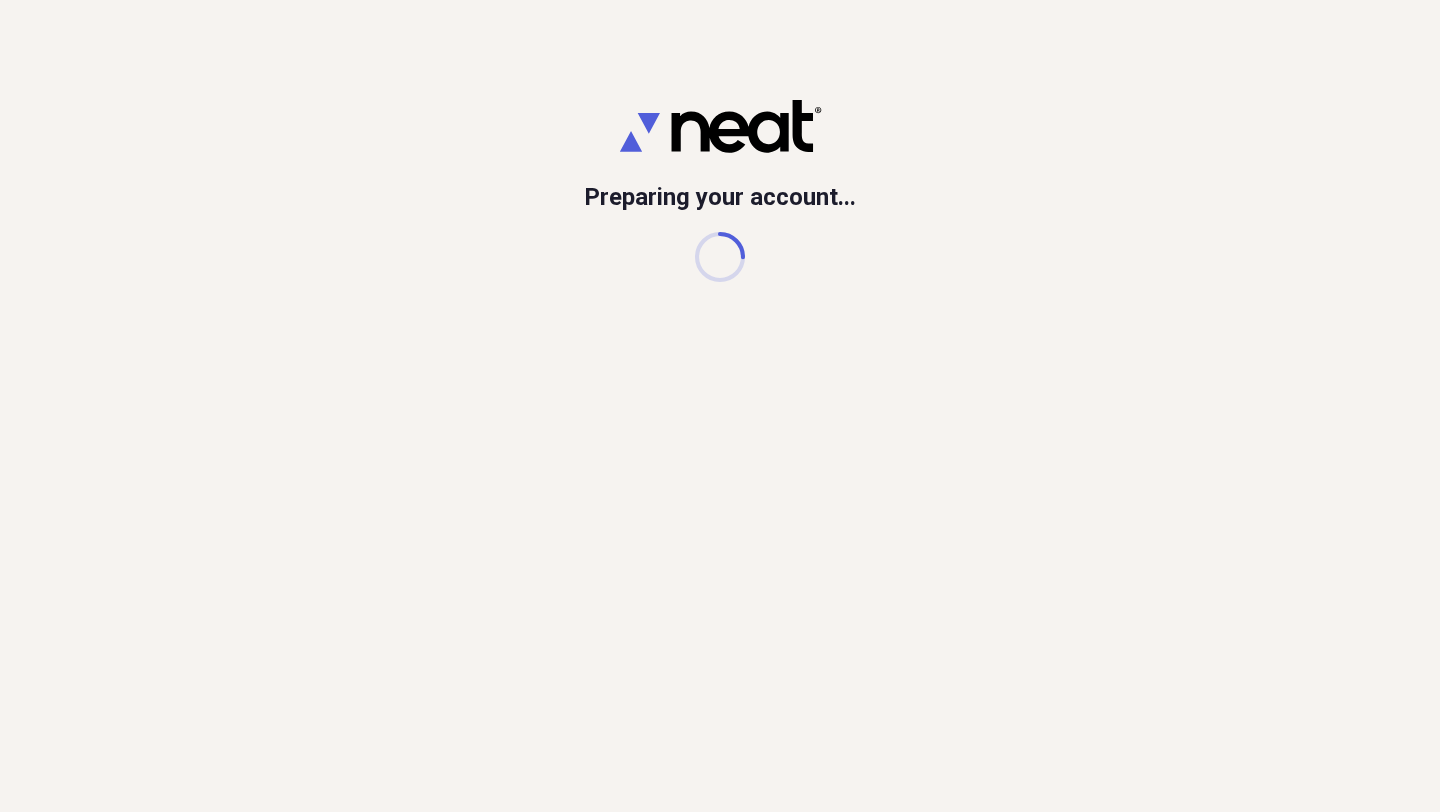 scroll, scrollTop: 0, scrollLeft: 0, axis: both 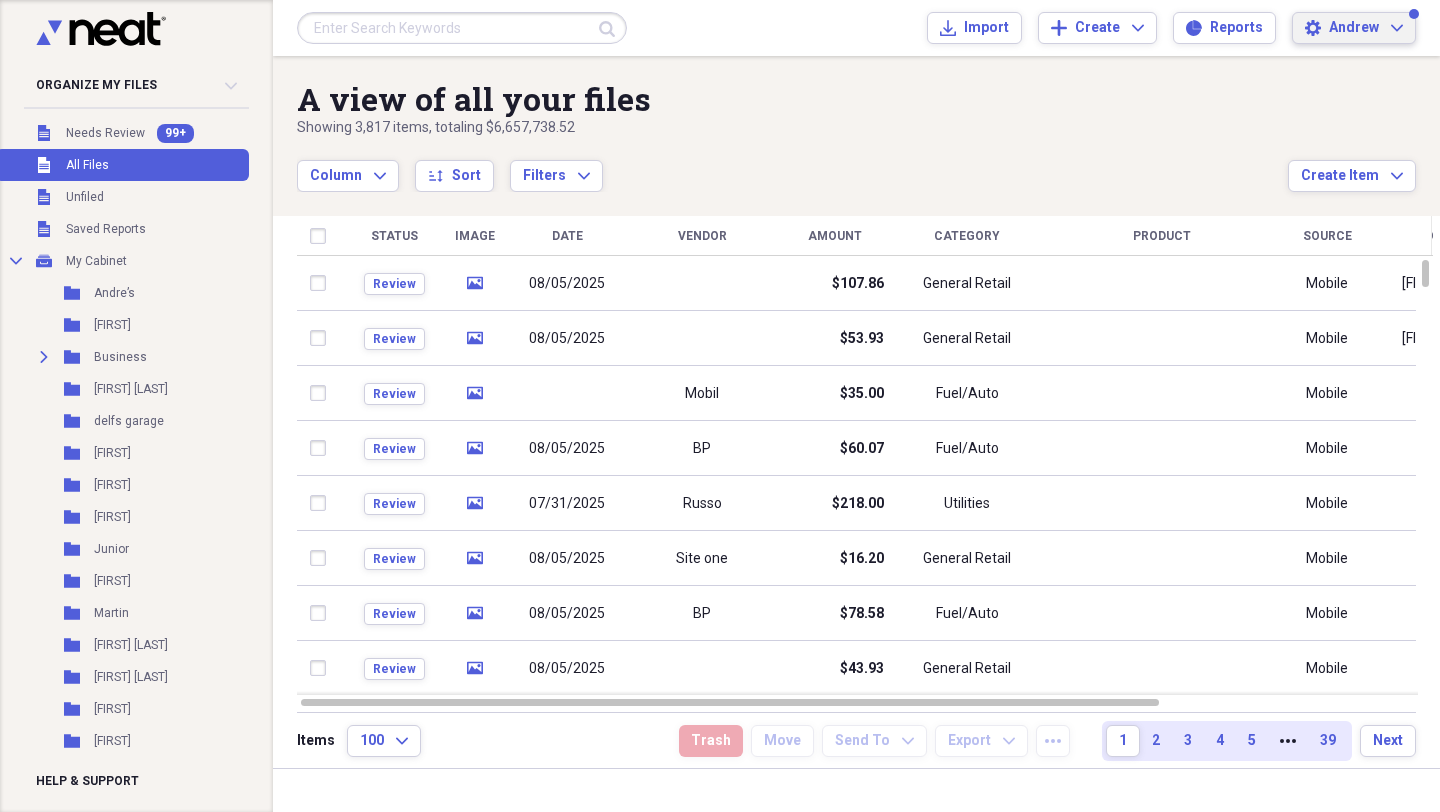 click on "Andrew" at bounding box center [1354, 28] 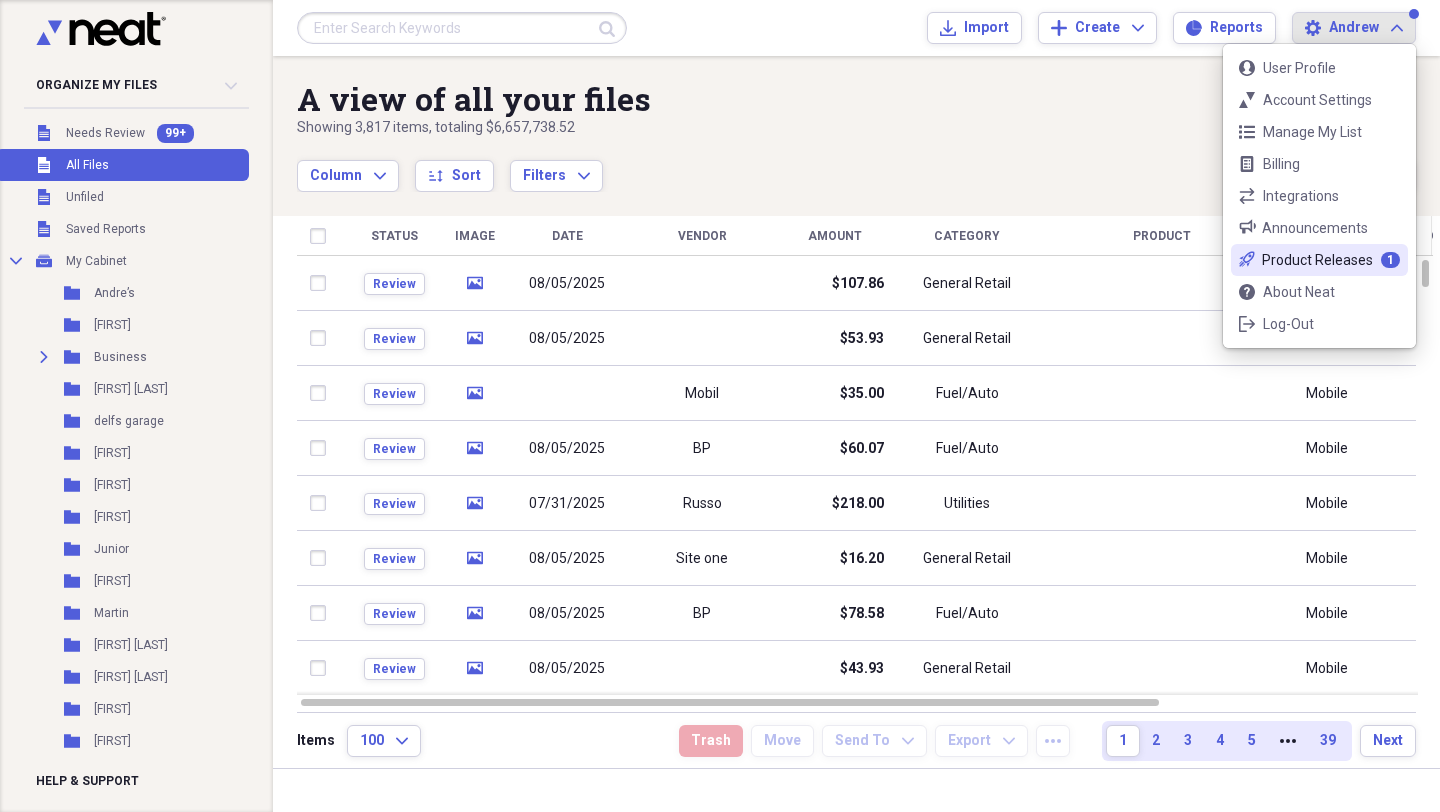 click on "Product Releases" at bounding box center [1317, 260] 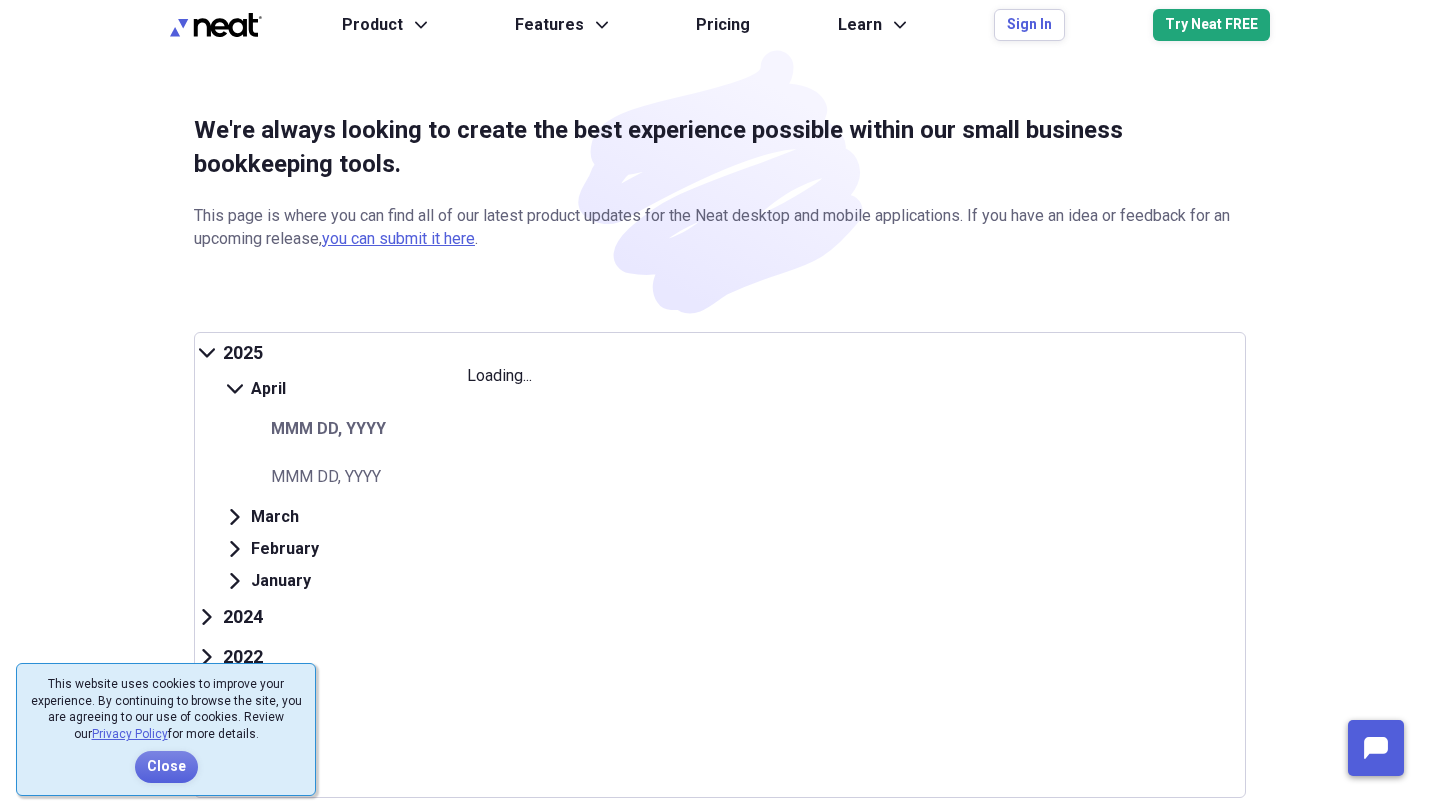 scroll, scrollTop: 0, scrollLeft: 0, axis: both 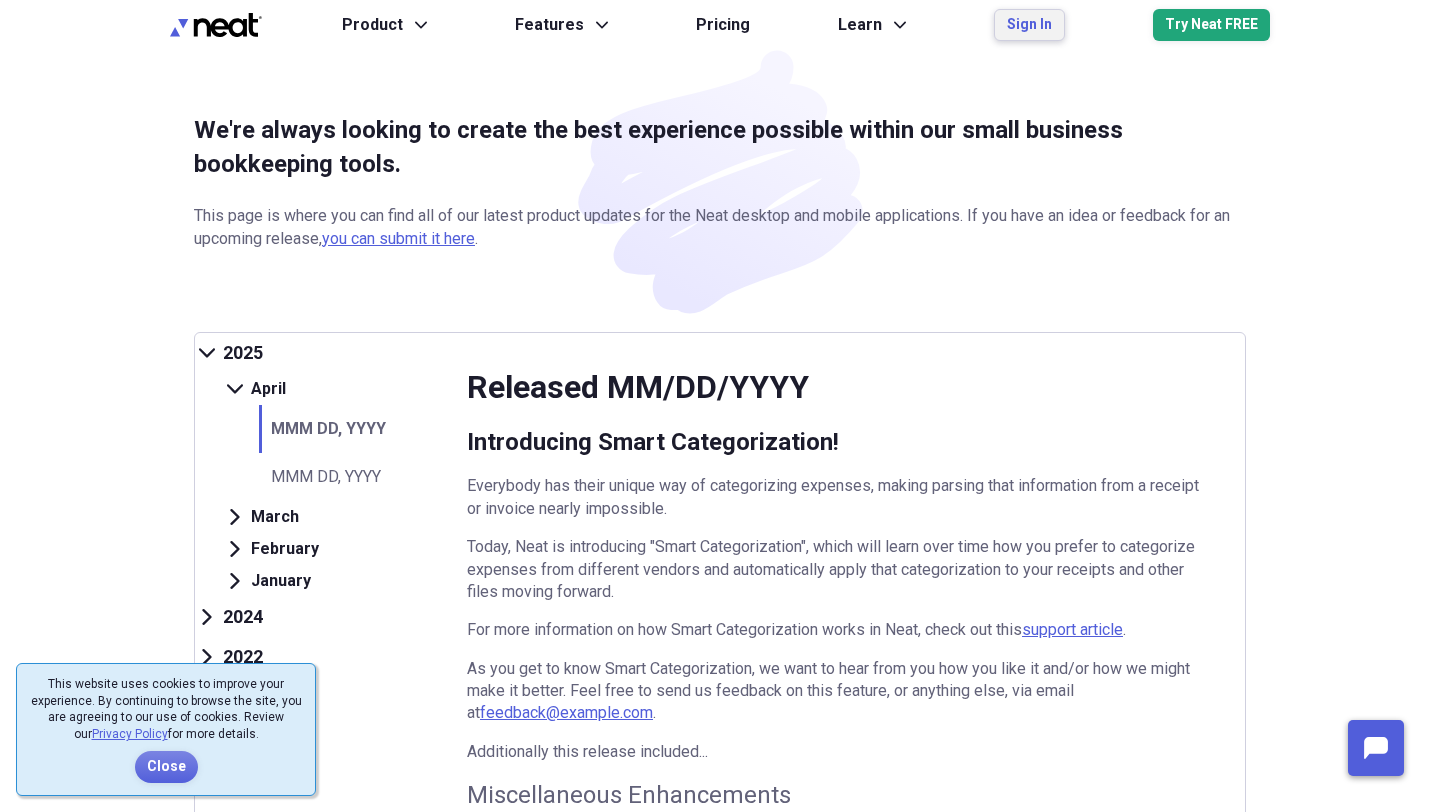 click on "Sign In" at bounding box center (1029, 25) 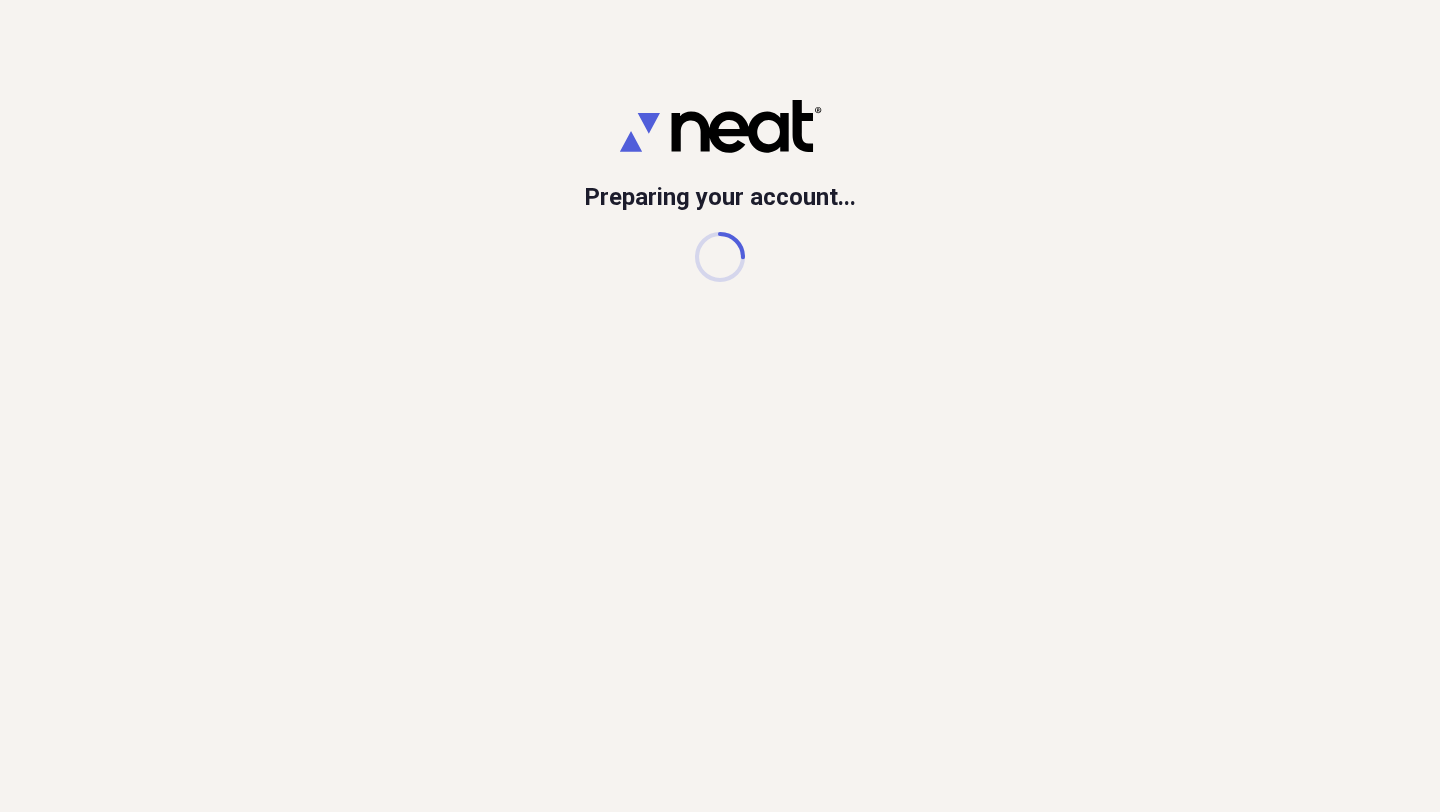 scroll, scrollTop: 0, scrollLeft: 0, axis: both 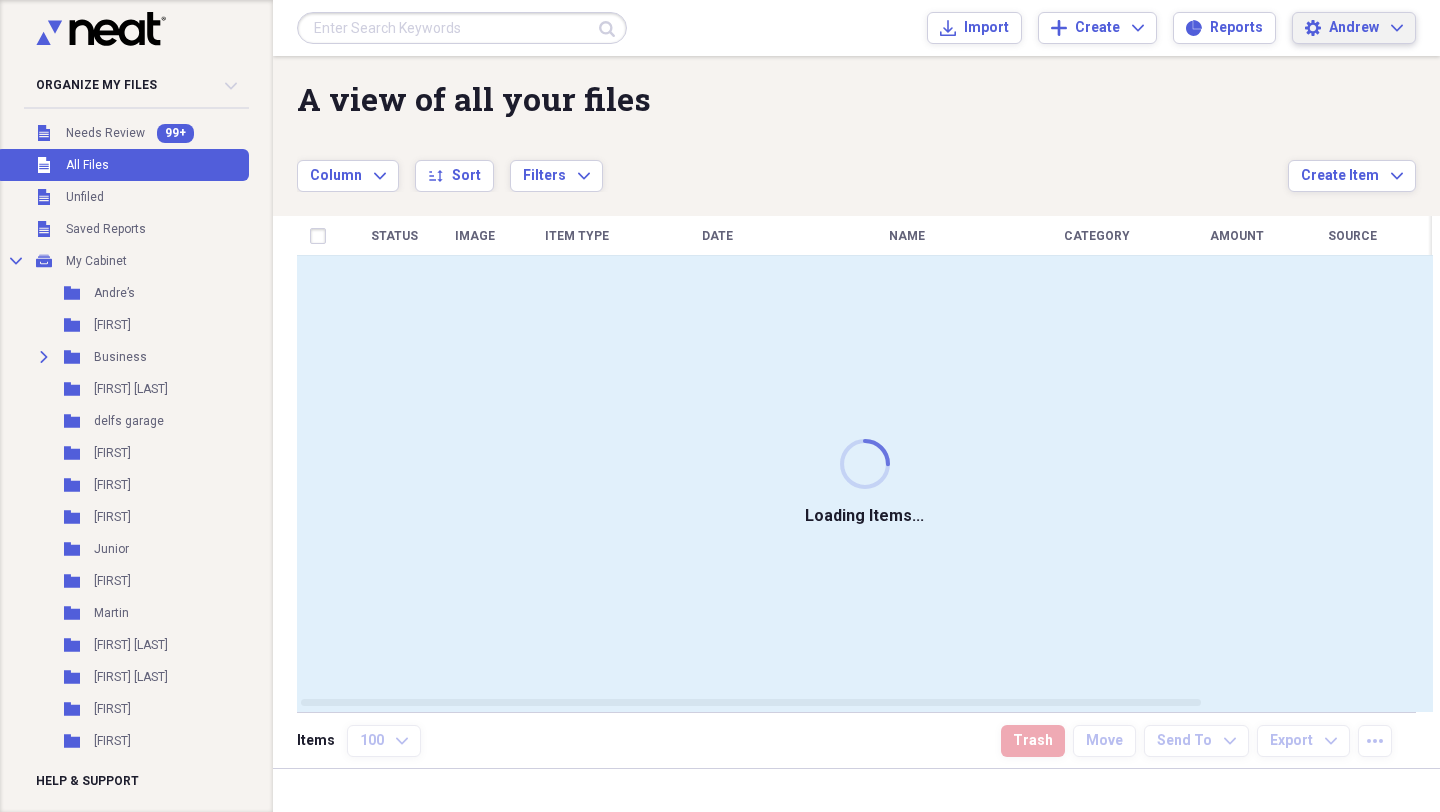 click on "Andrew" at bounding box center (1354, 28) 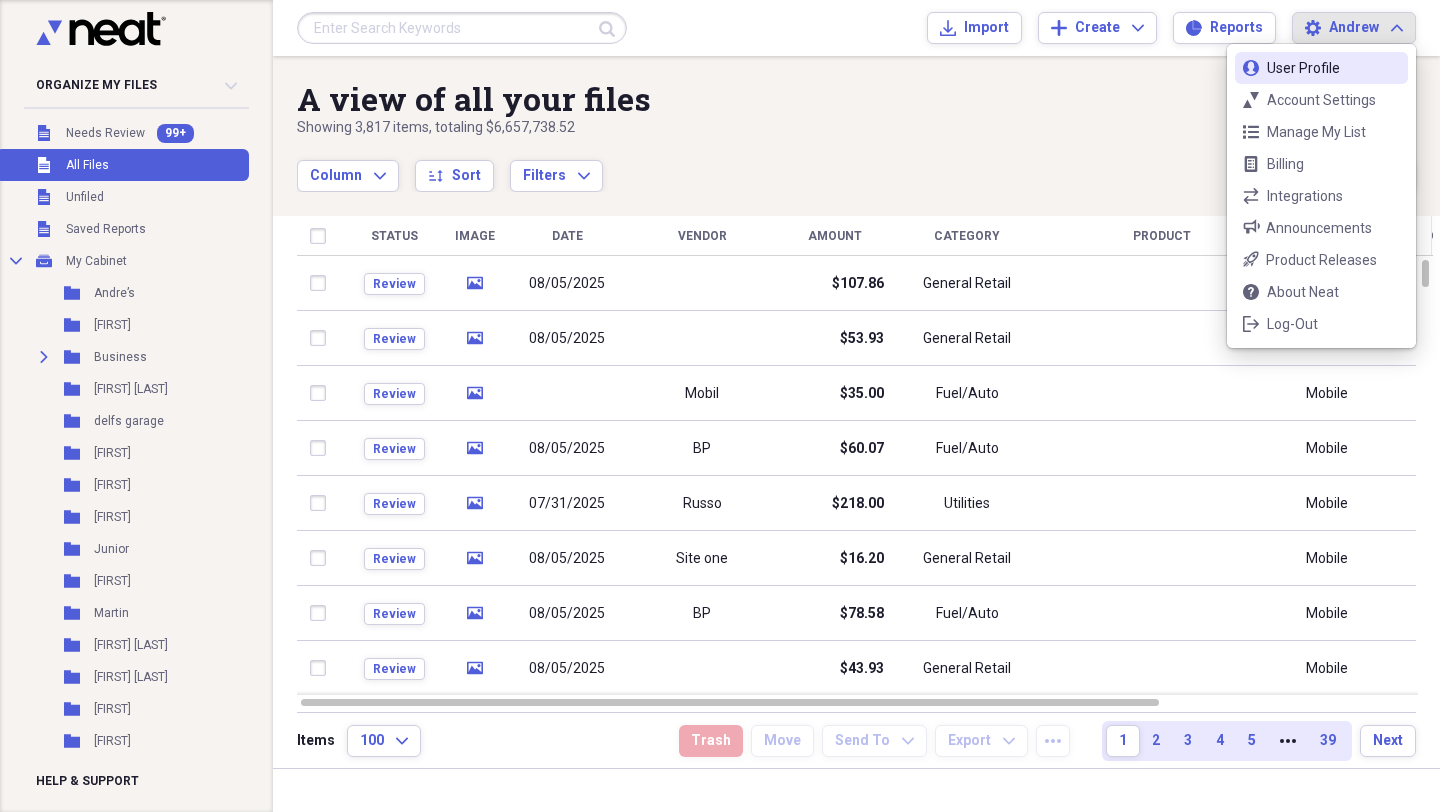 click on "User Profile" at bounding box center (1321, 68) 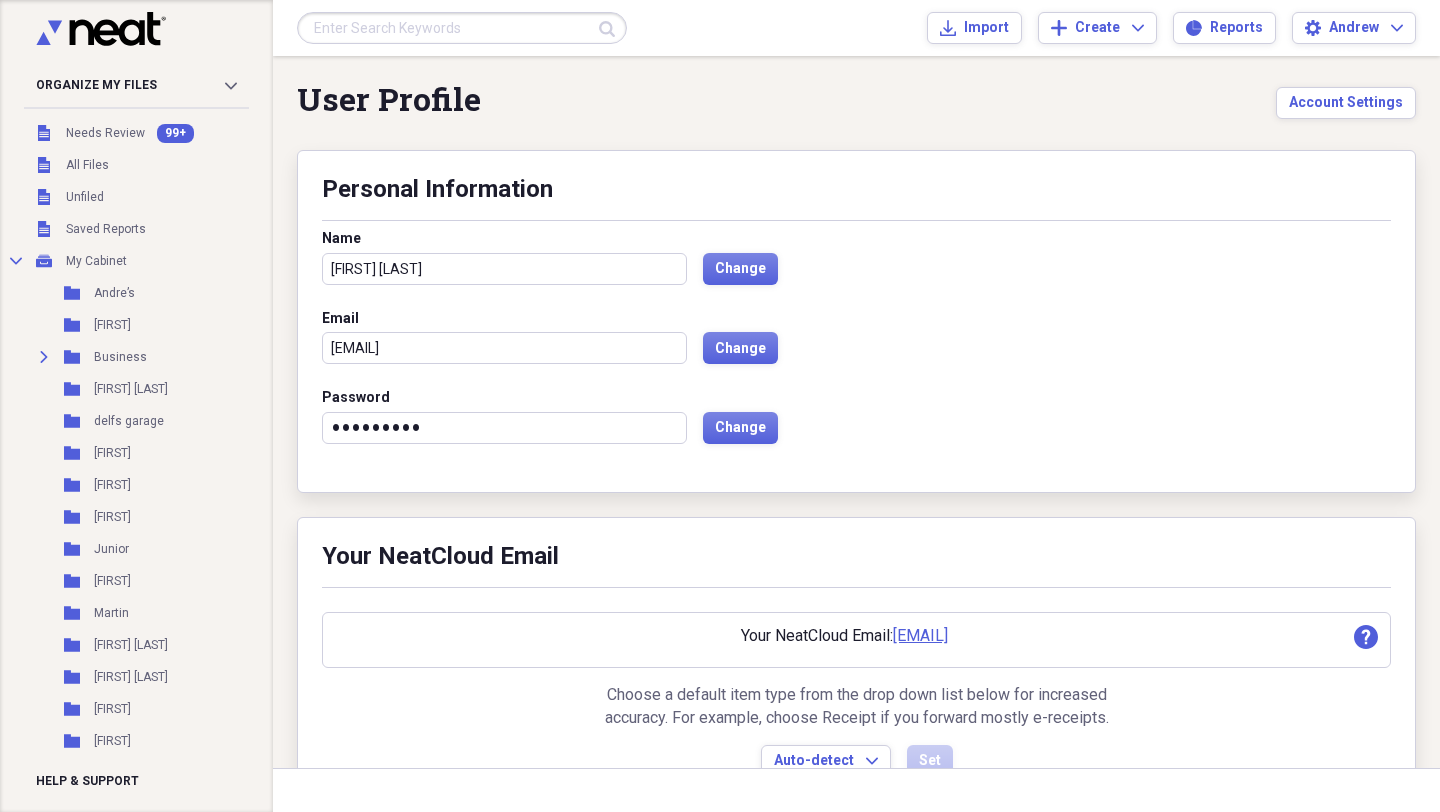 click on "Email [EMAIL] Change" at bounding box center [856, 349] 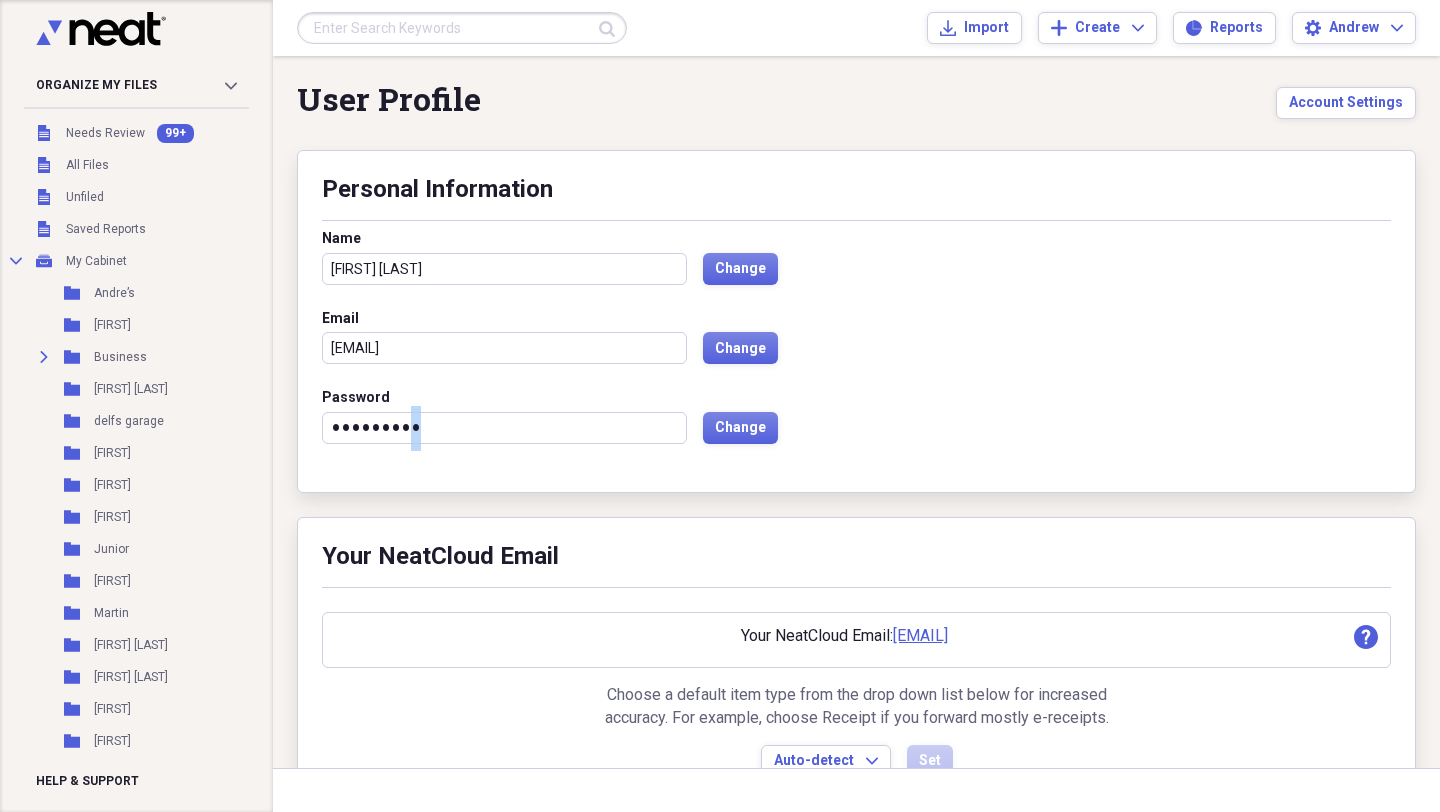 click on "•••••••••" at bounding box center [504, 428] 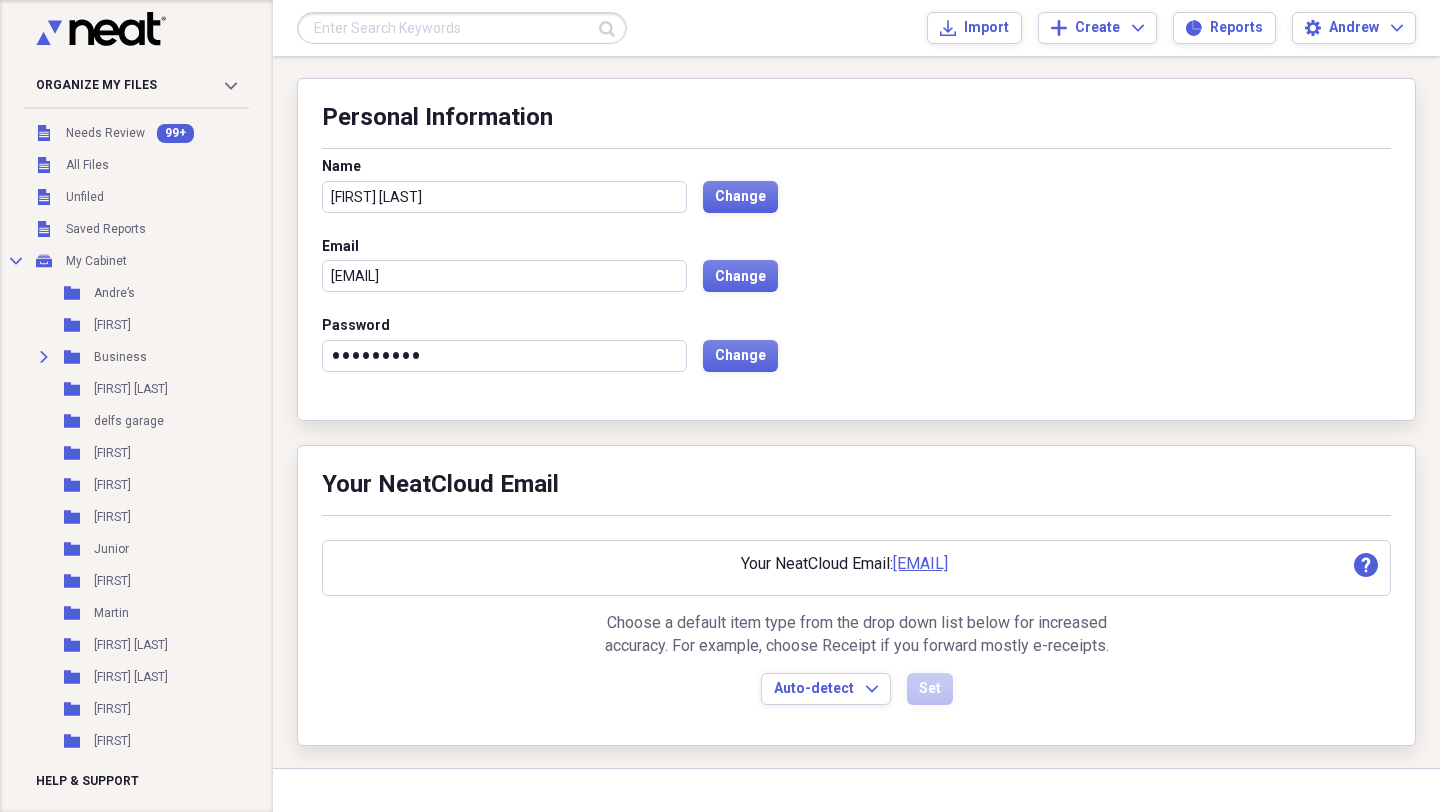 scroll, scrollTop: 0, scrollLeft: 0, axis: both 